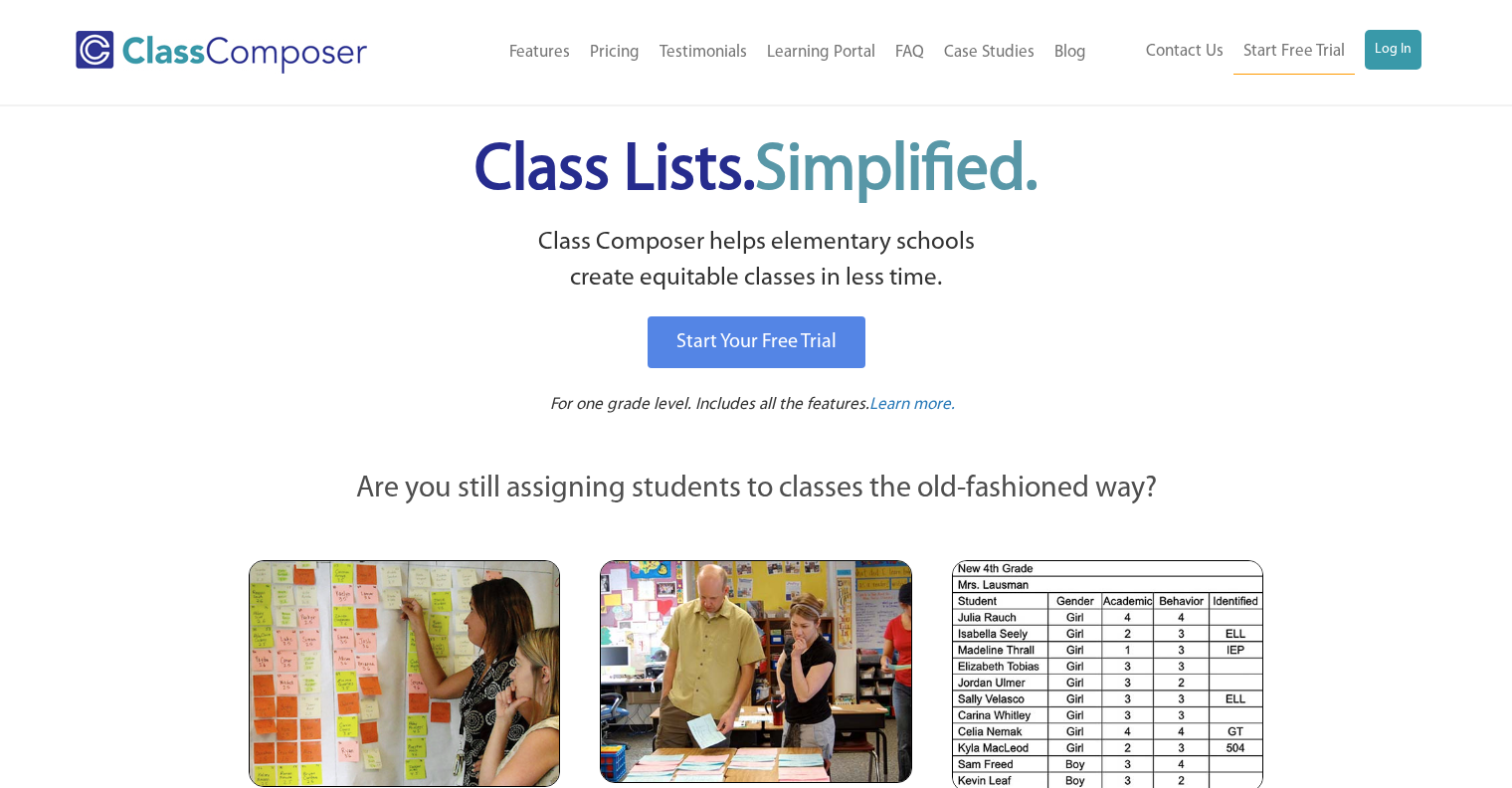 scroll, scrollTop: 0, scrollLeft: 0, axis: both 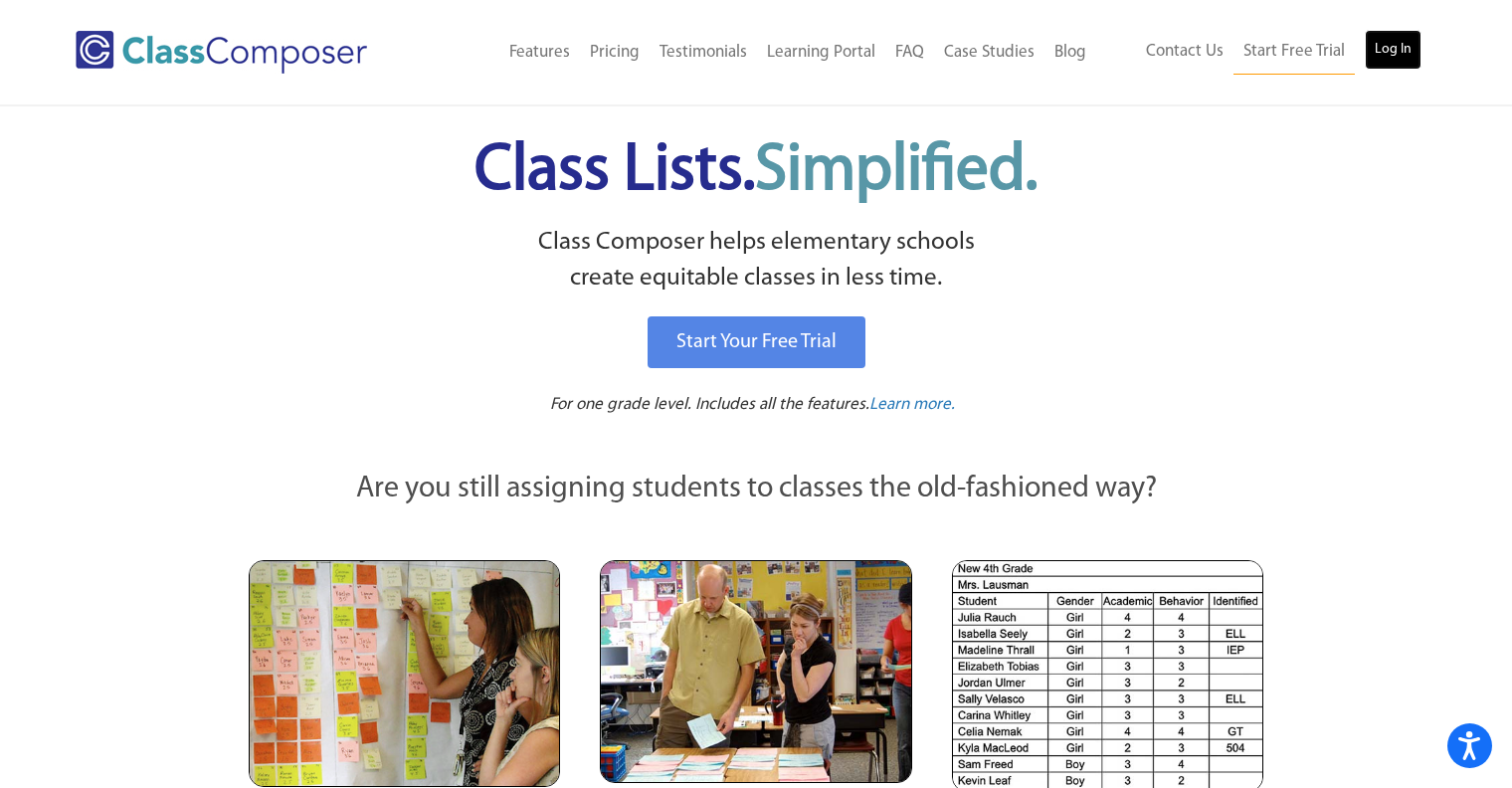 click on "Log In" at bounding box center [1393, 50] 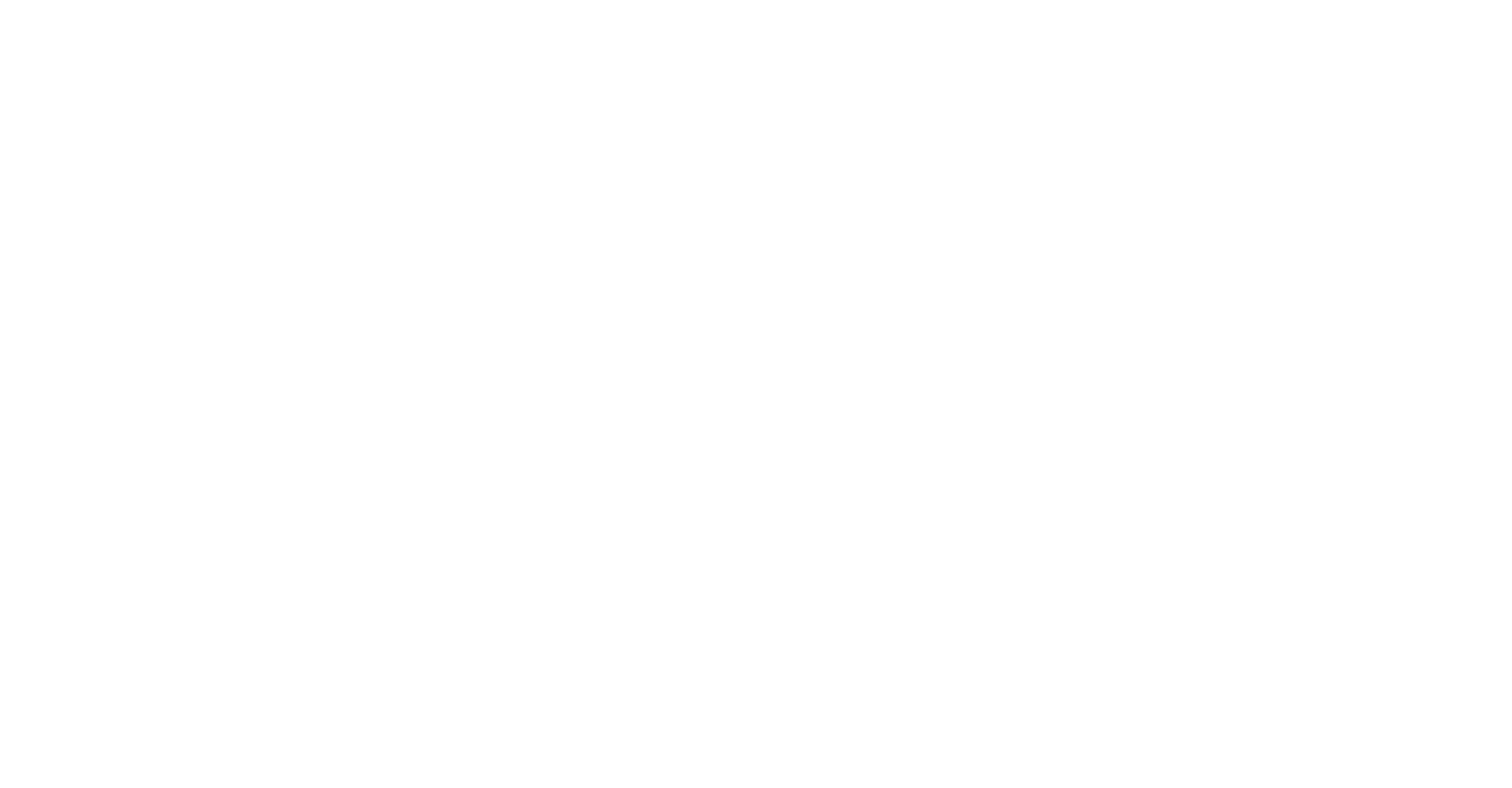 scroll, scrollTop: 0, scrollLeft: 0, axis: both 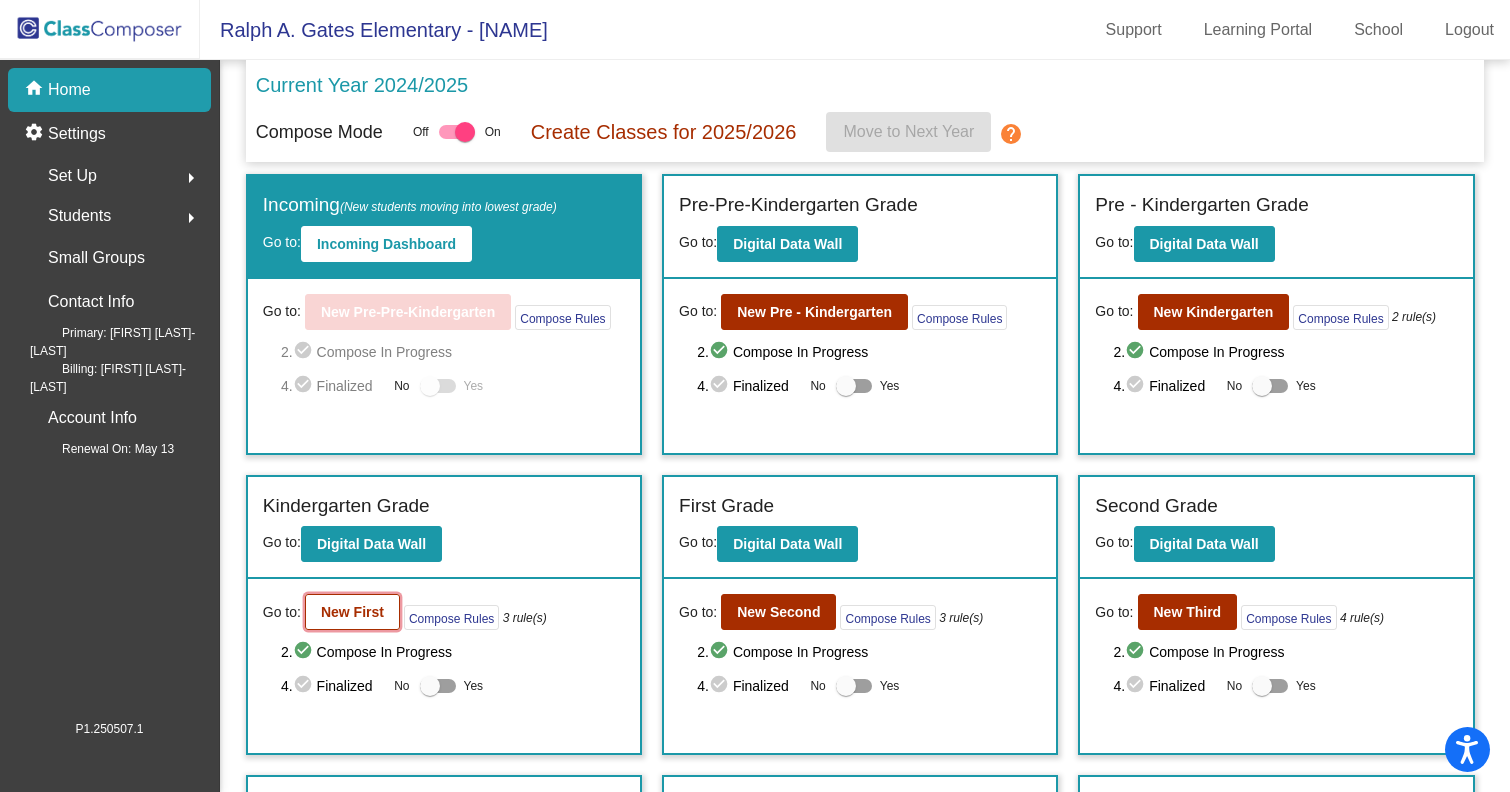 click on "New First" 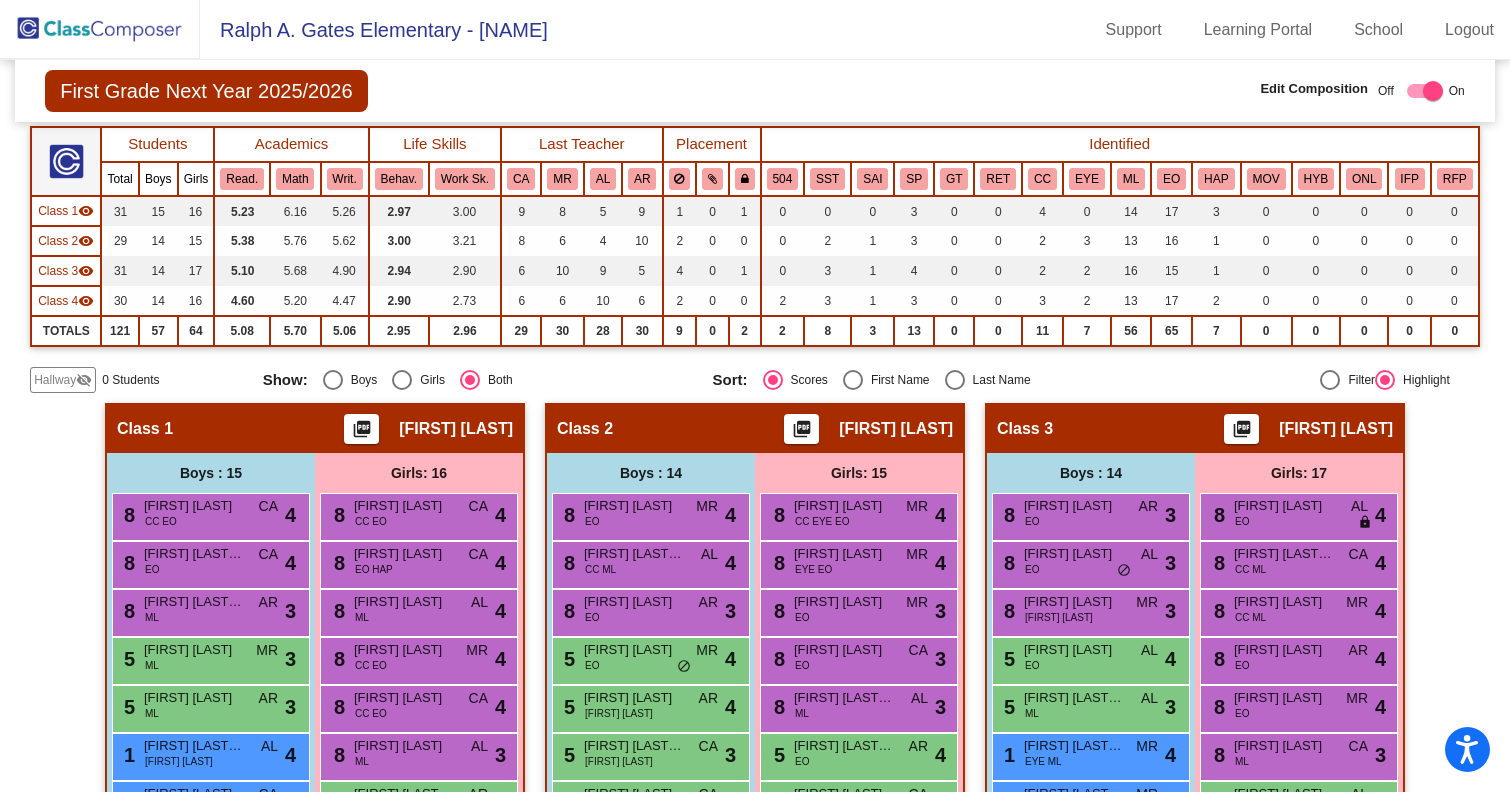scroll, scrollTop: 152, scrollLeft: 0, axis: vertical 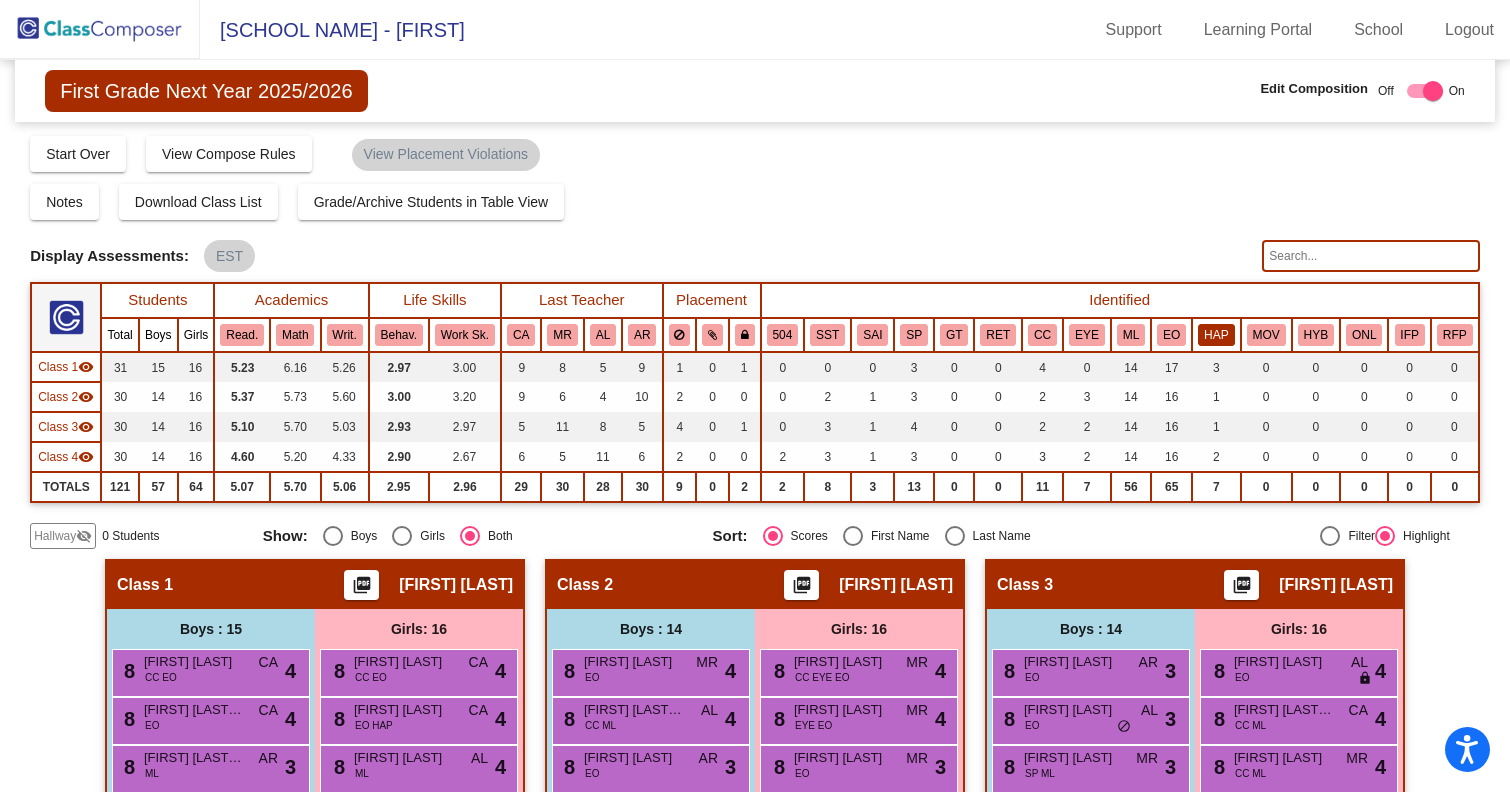 click on "HAP" 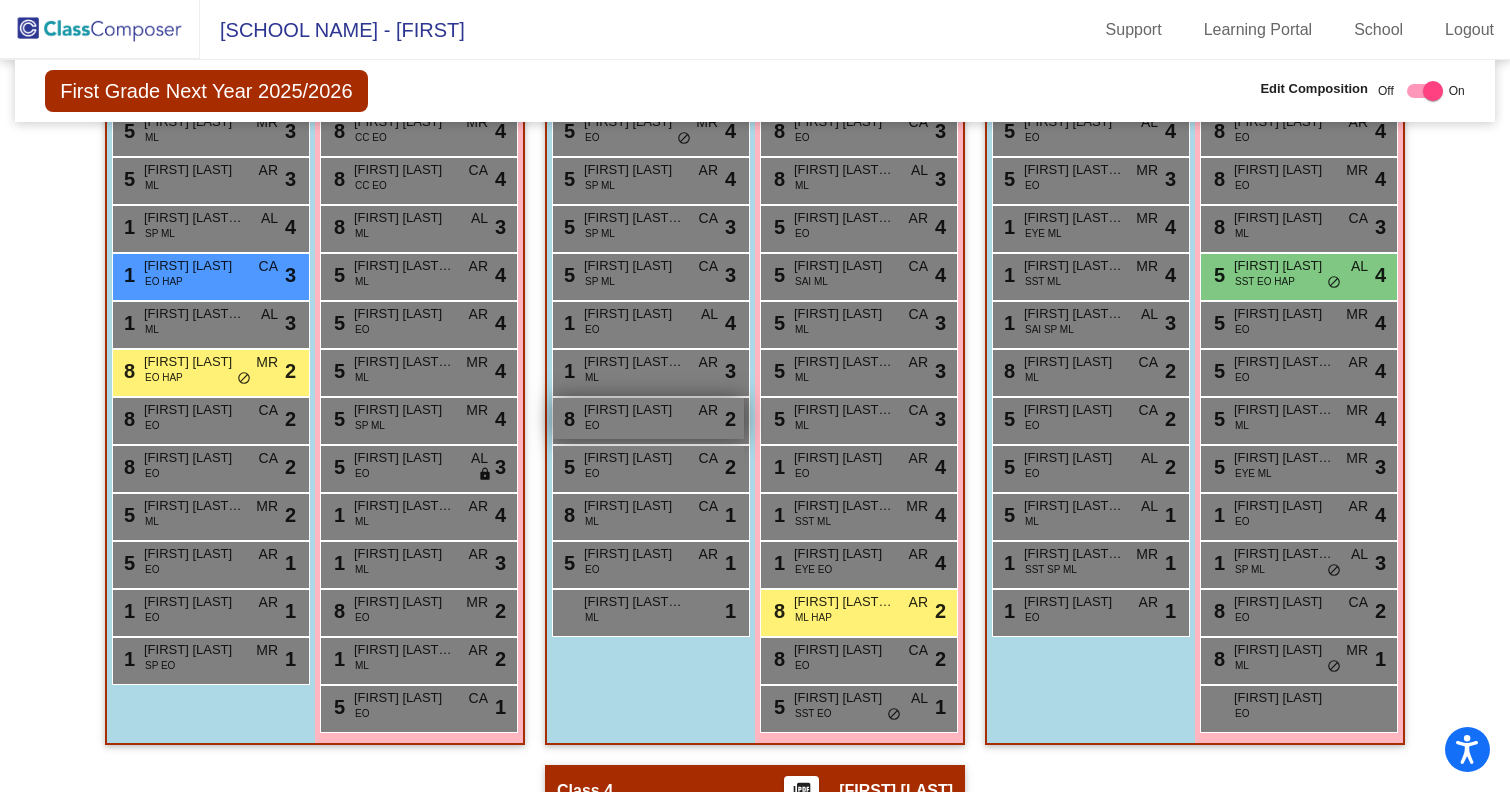 scroll, scrollTop: 692, scrollLeft: 0, axis: vertical 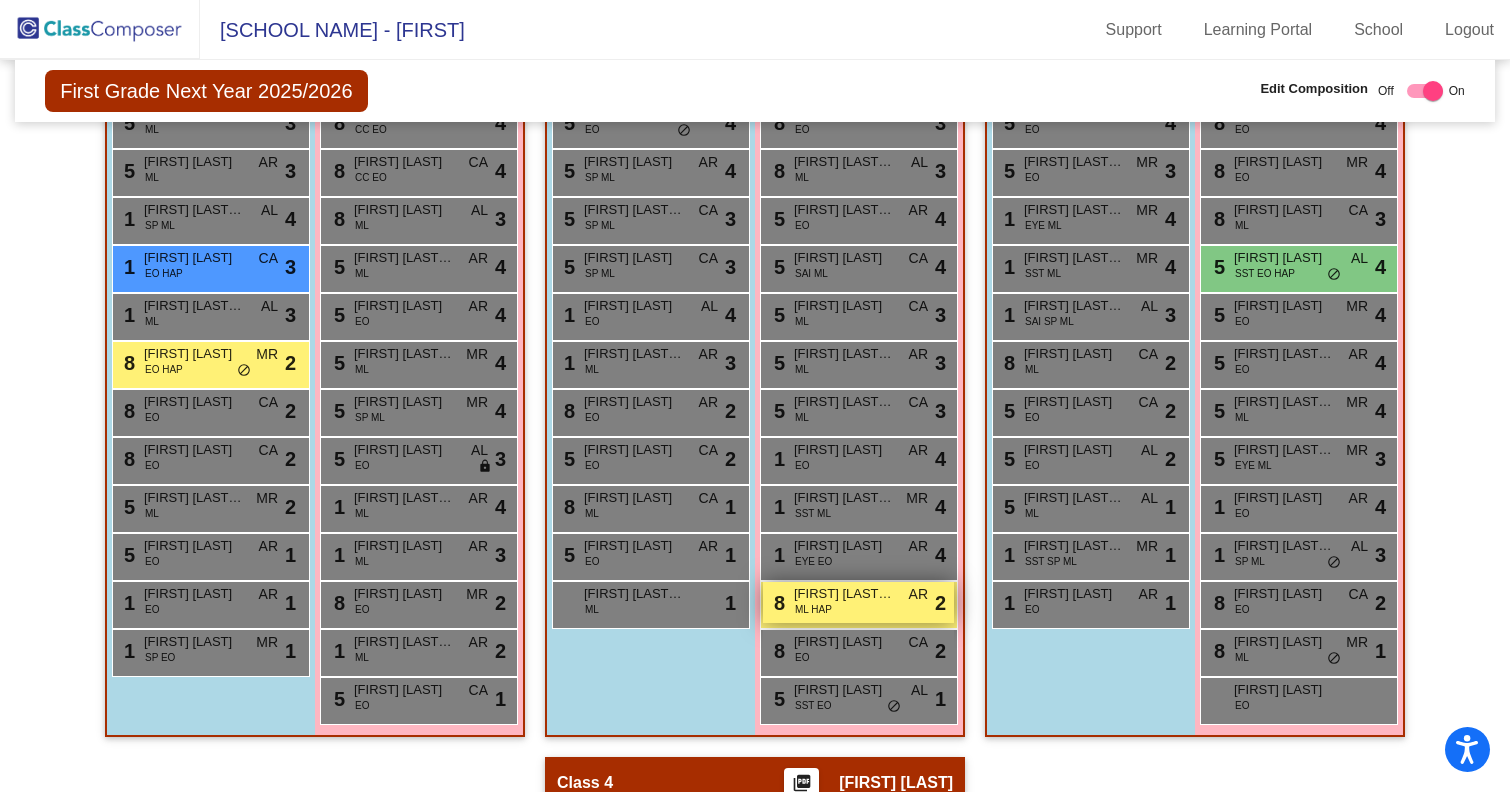 click on "8 Greisy Cardona Alvarado ML HAP AR lock do_not_disturb_alt 2" at bounding box center (858, 602) 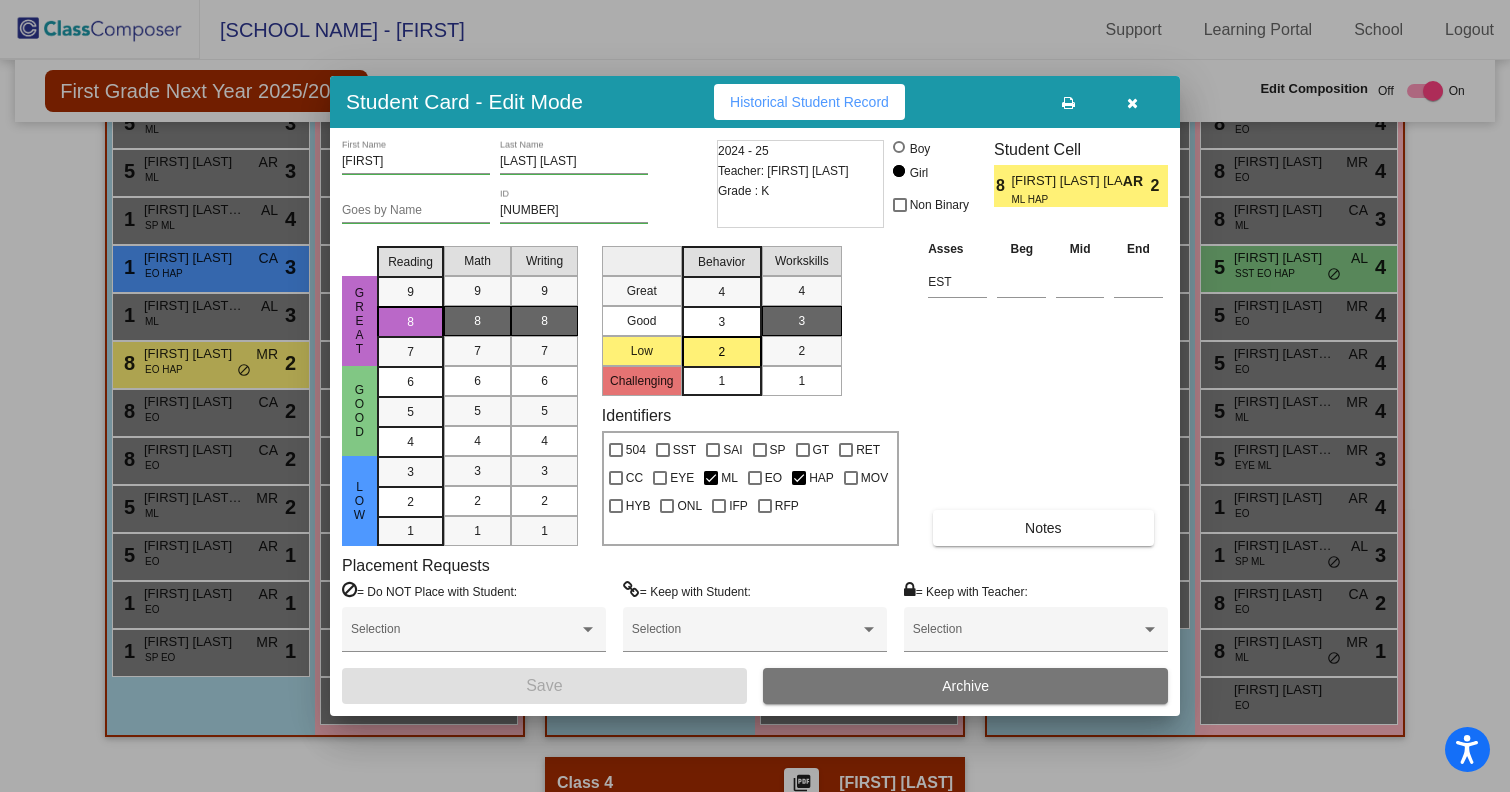 click at bounding box center (1132, 103) 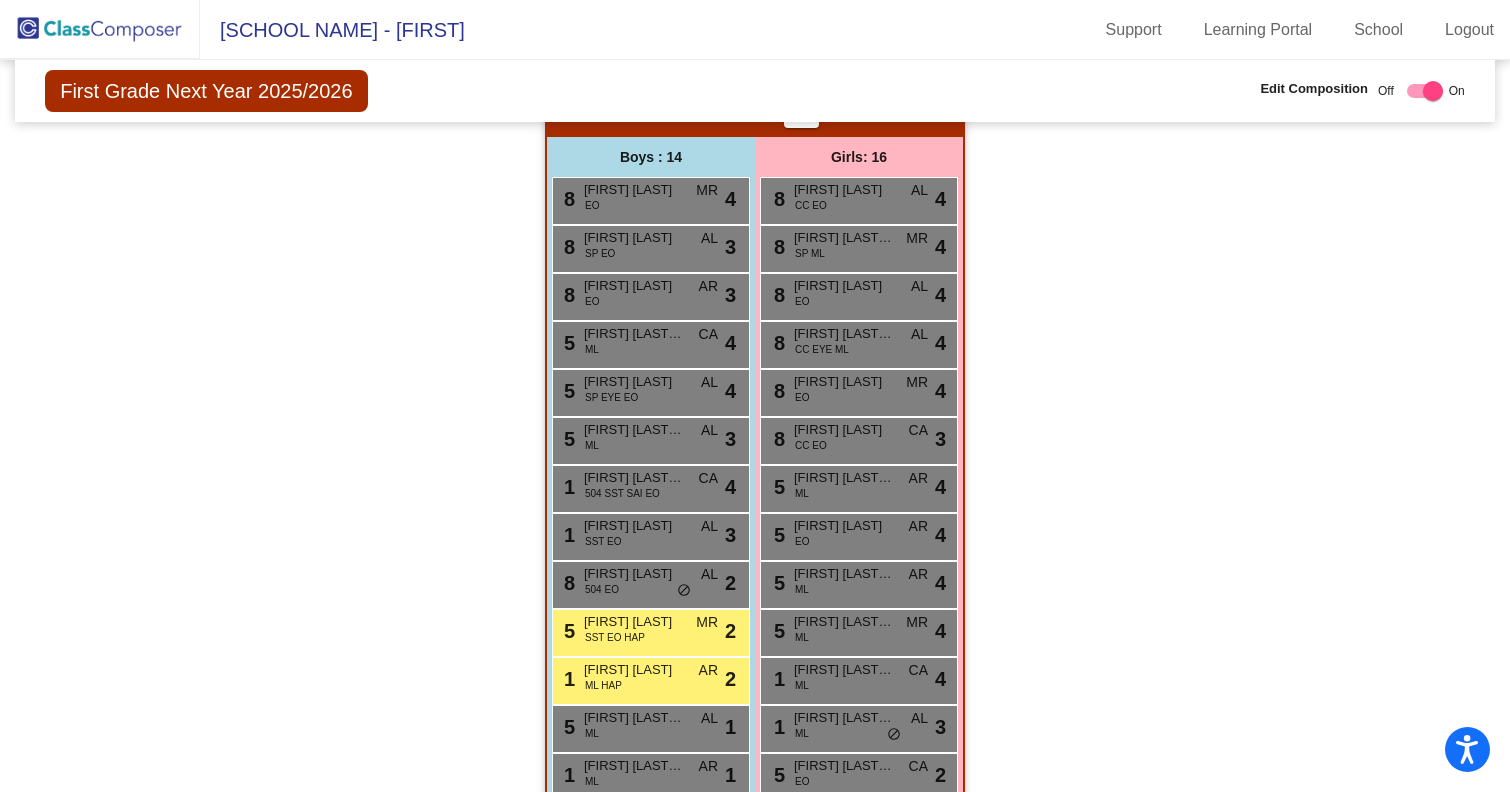 scroll, scrollTop: 1366, scrollLeft: 0, axis: vertical 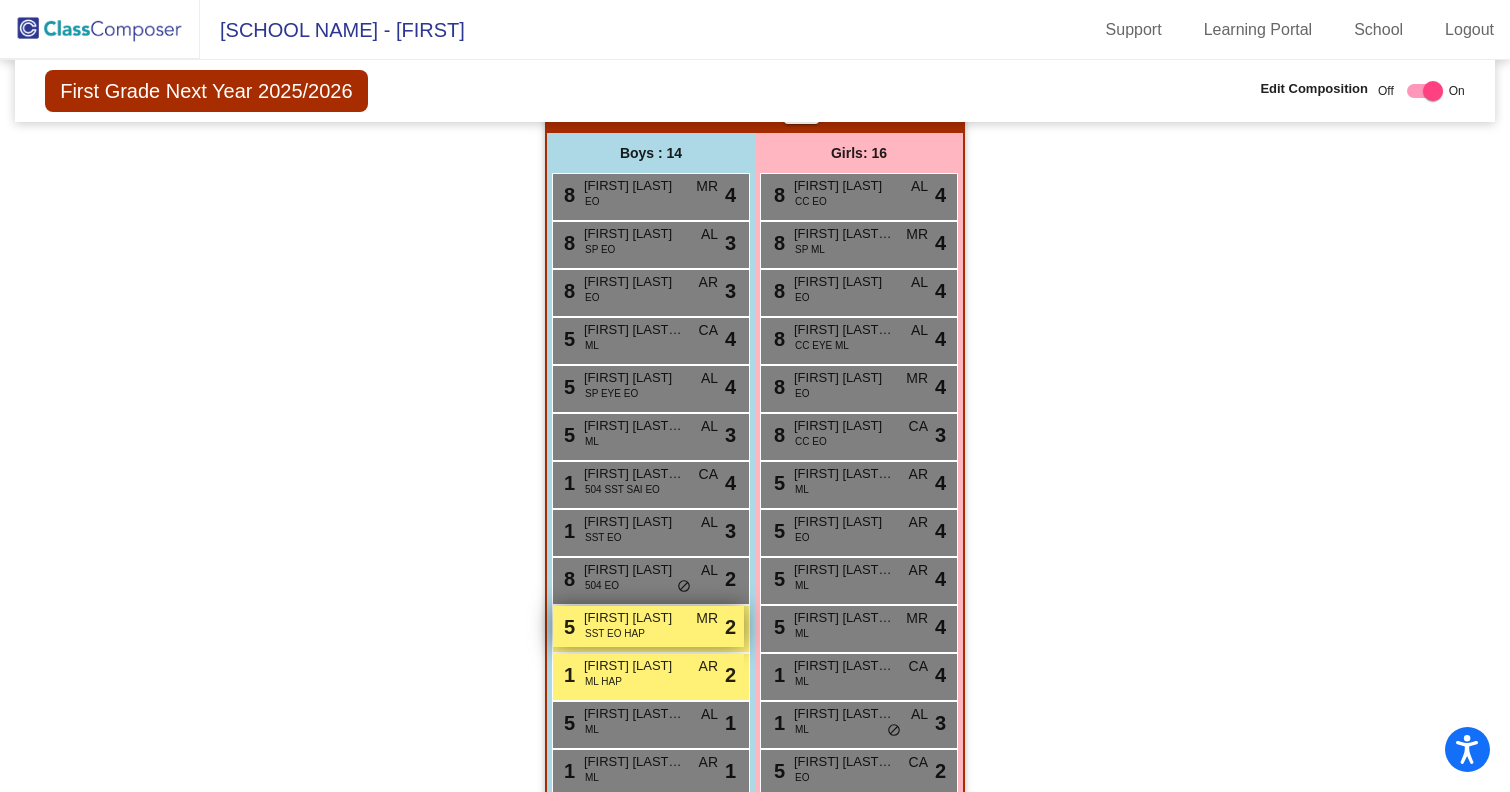 click on "Robert Lormand" at bounding box center [634, 618] 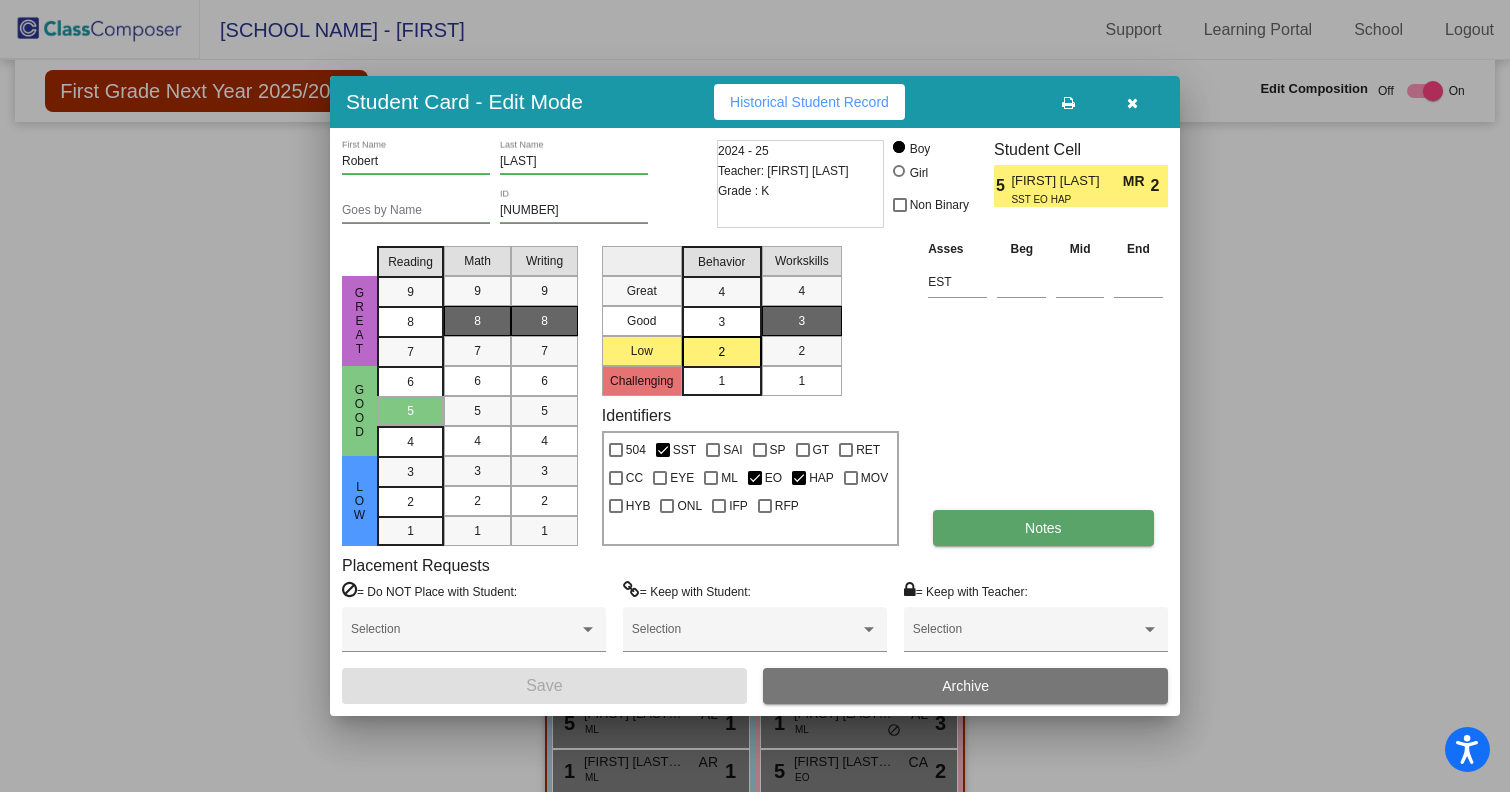 click on "Notes" at bounding box center (1043, 528) 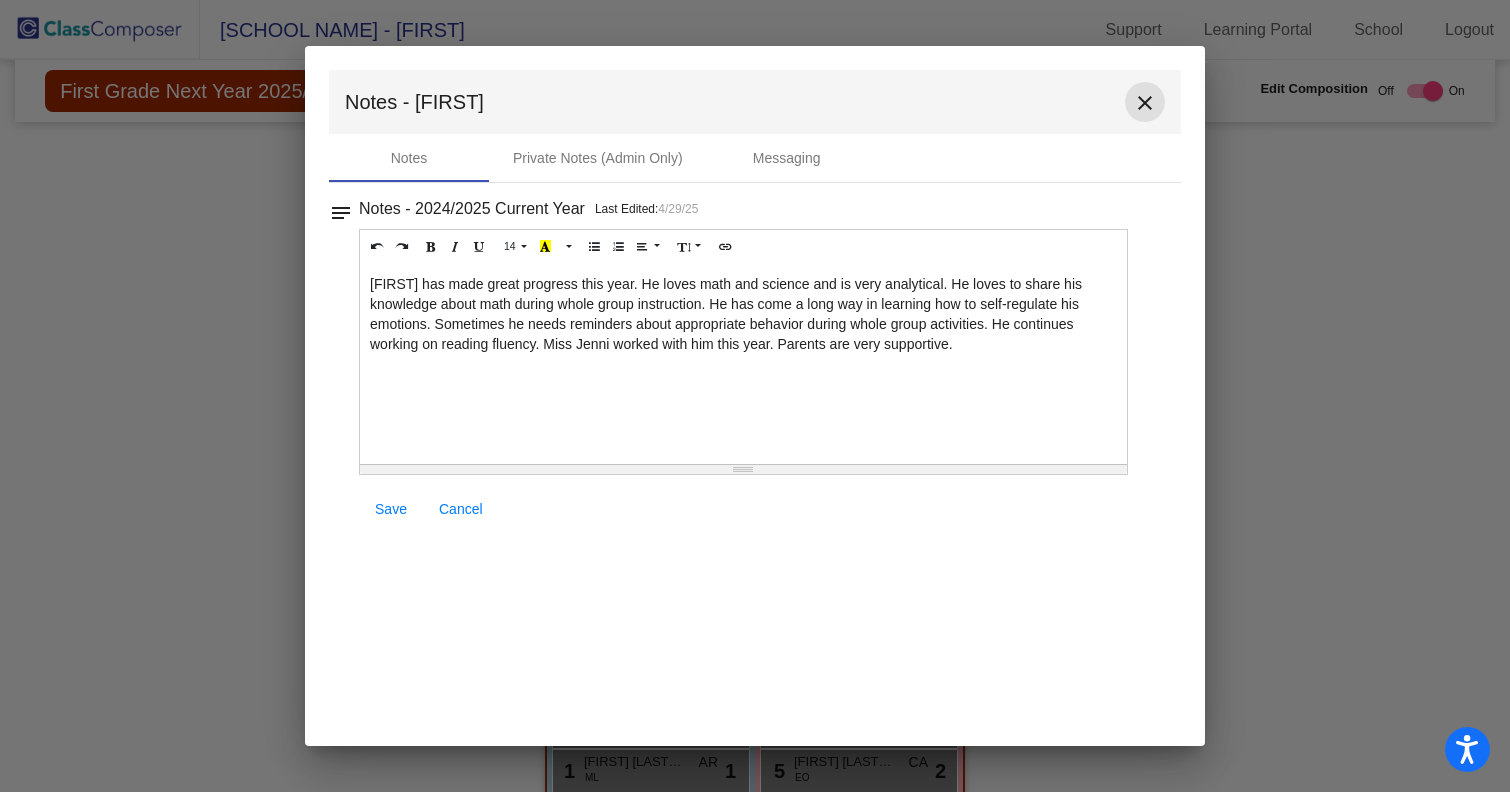 click on "close" at bounding box center (1145, 103) 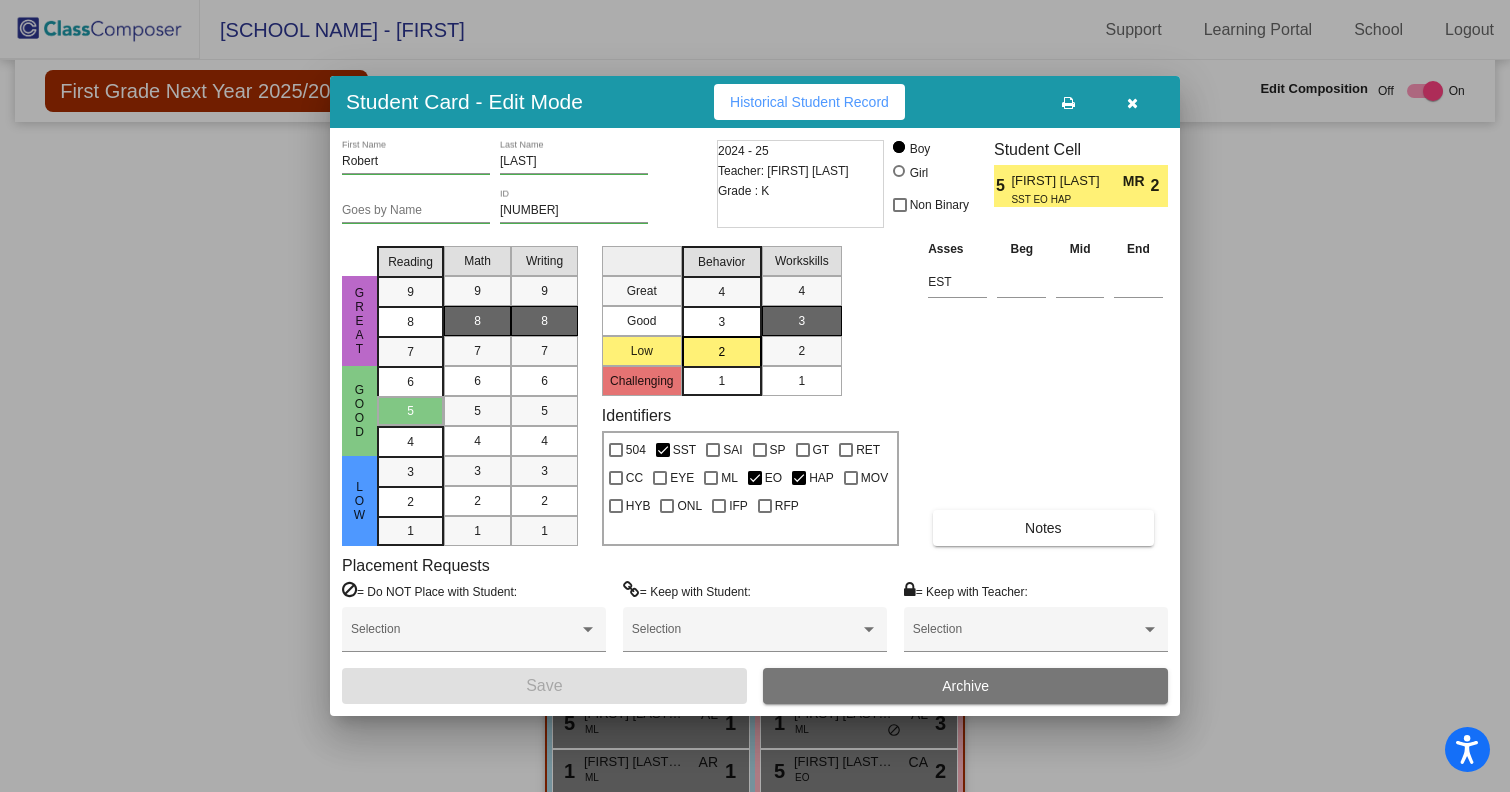 click at bounding box center [1132, 103] 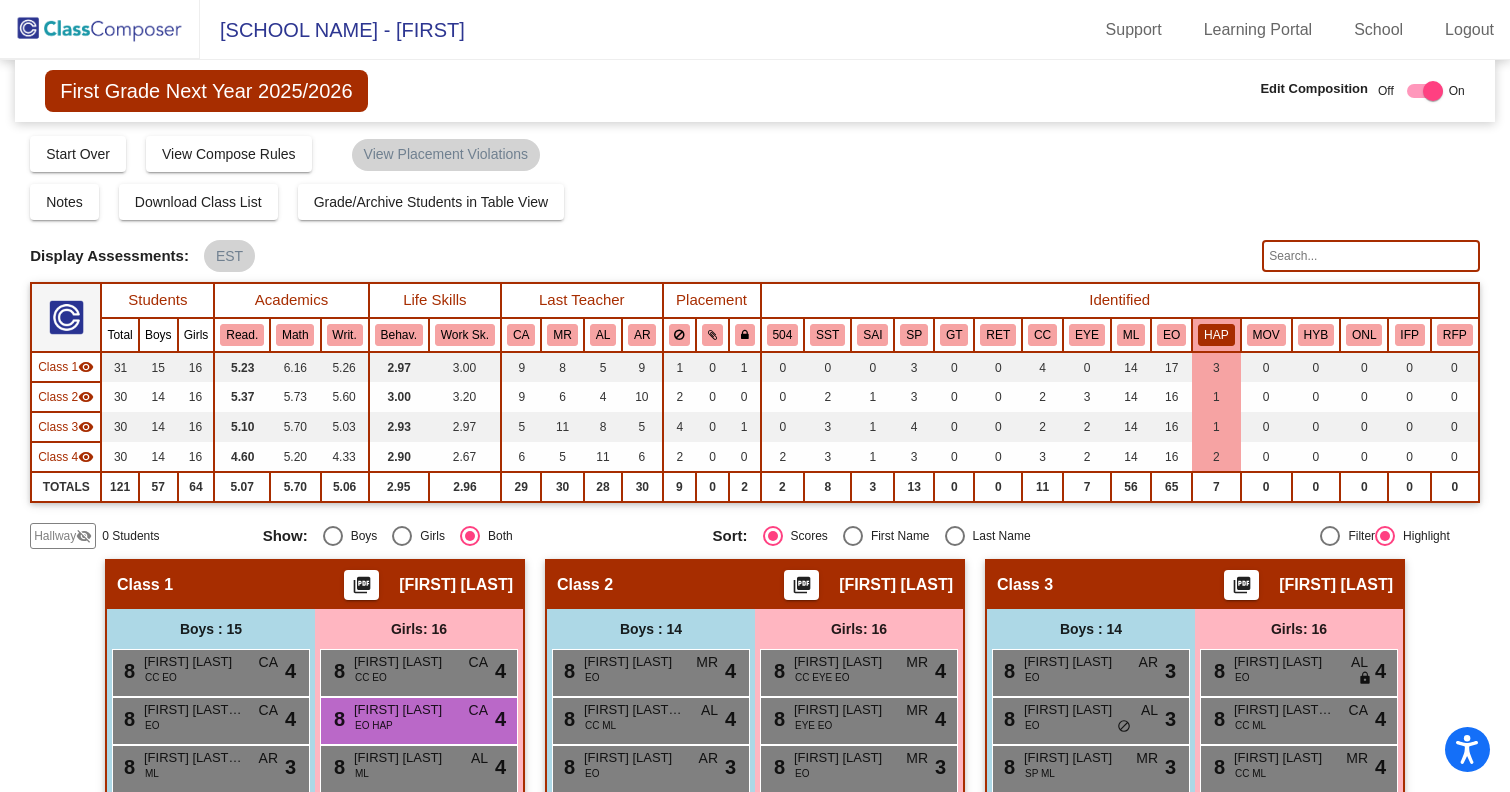scroll, scrollTop: 861, scrollLeft: 0, axis: vertical 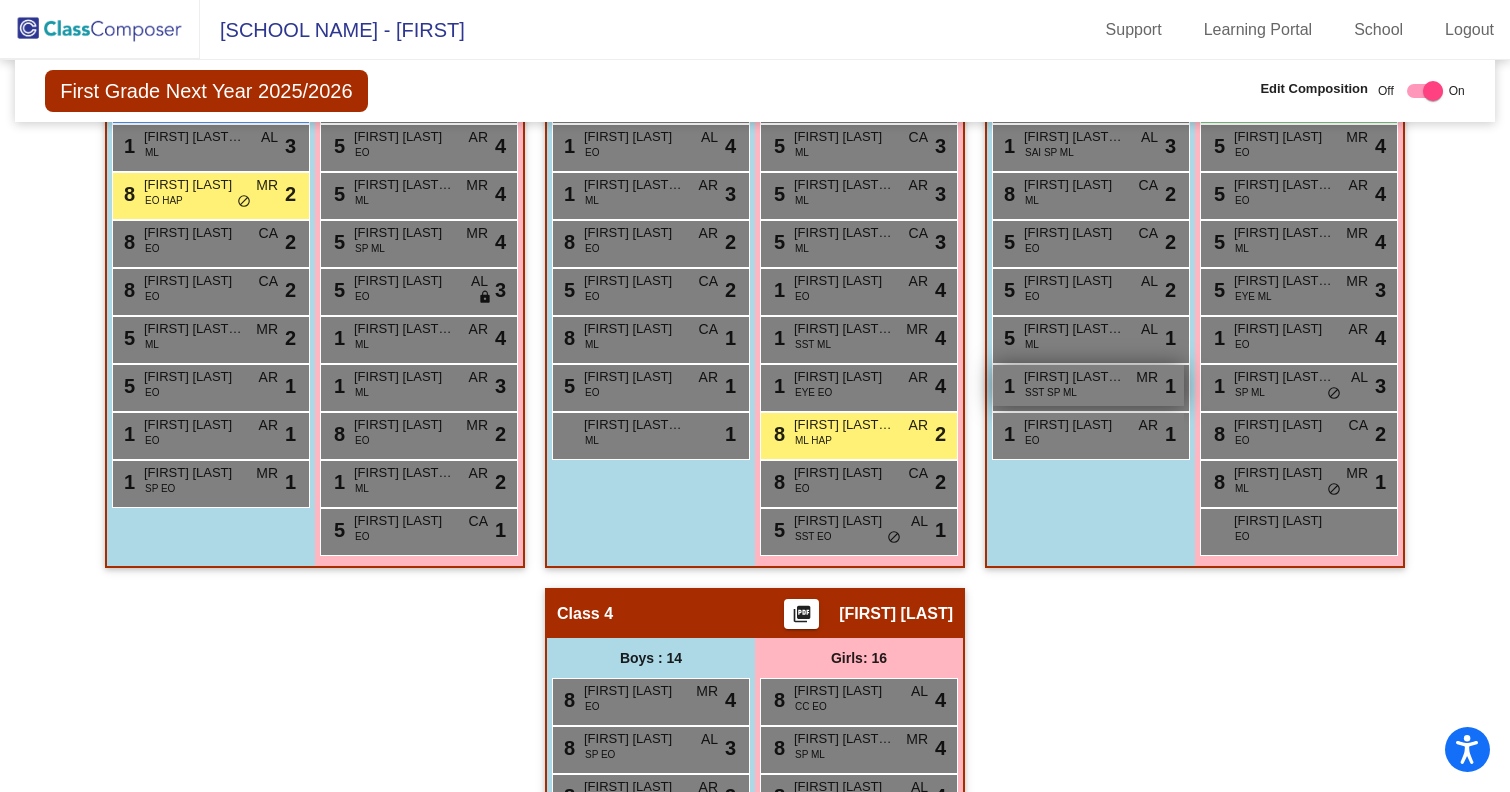 click on "Keylor Perez Erazo" at bounding box center [1074, 377] 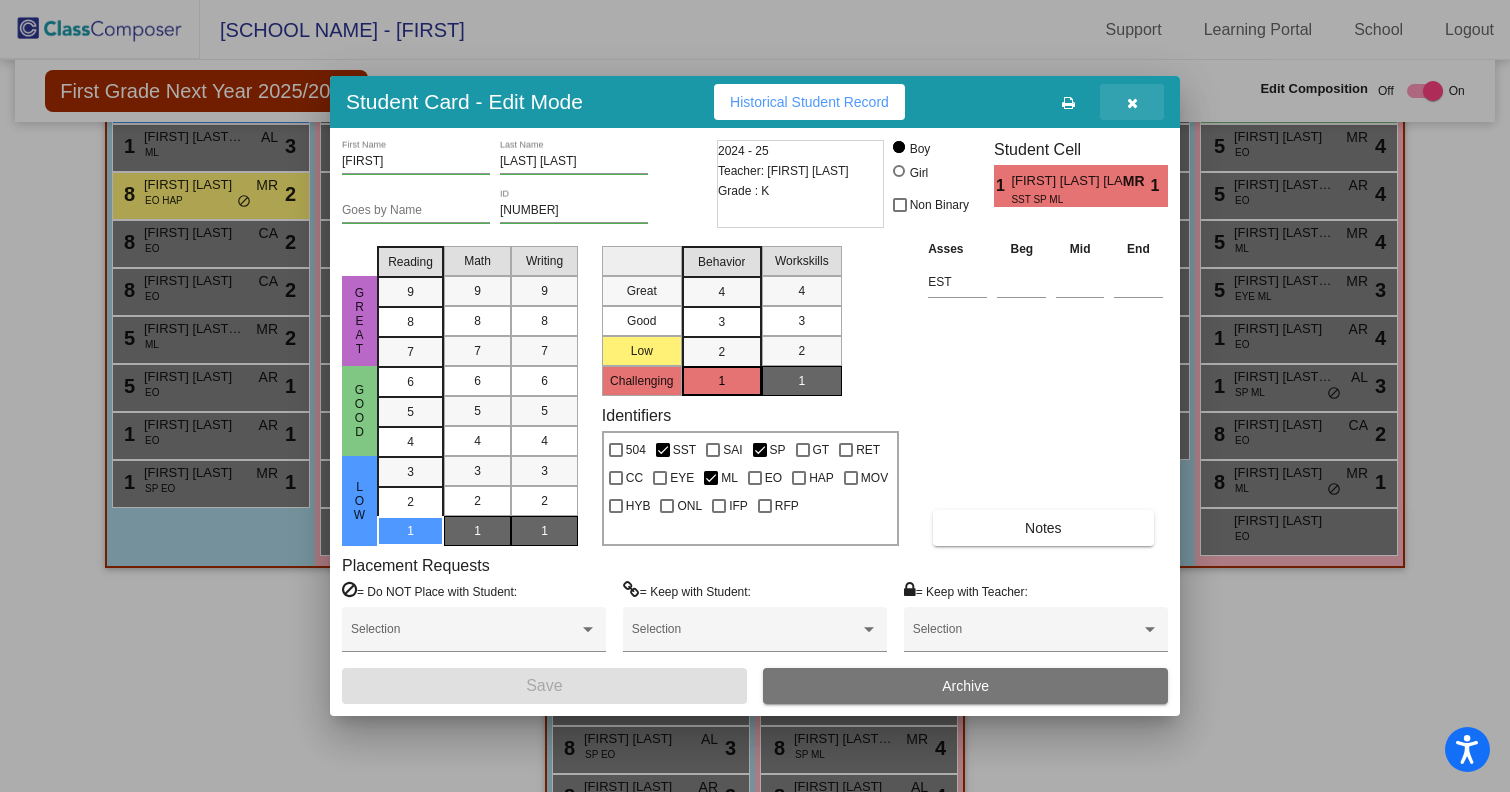 click at bounding box center [1132, 103] 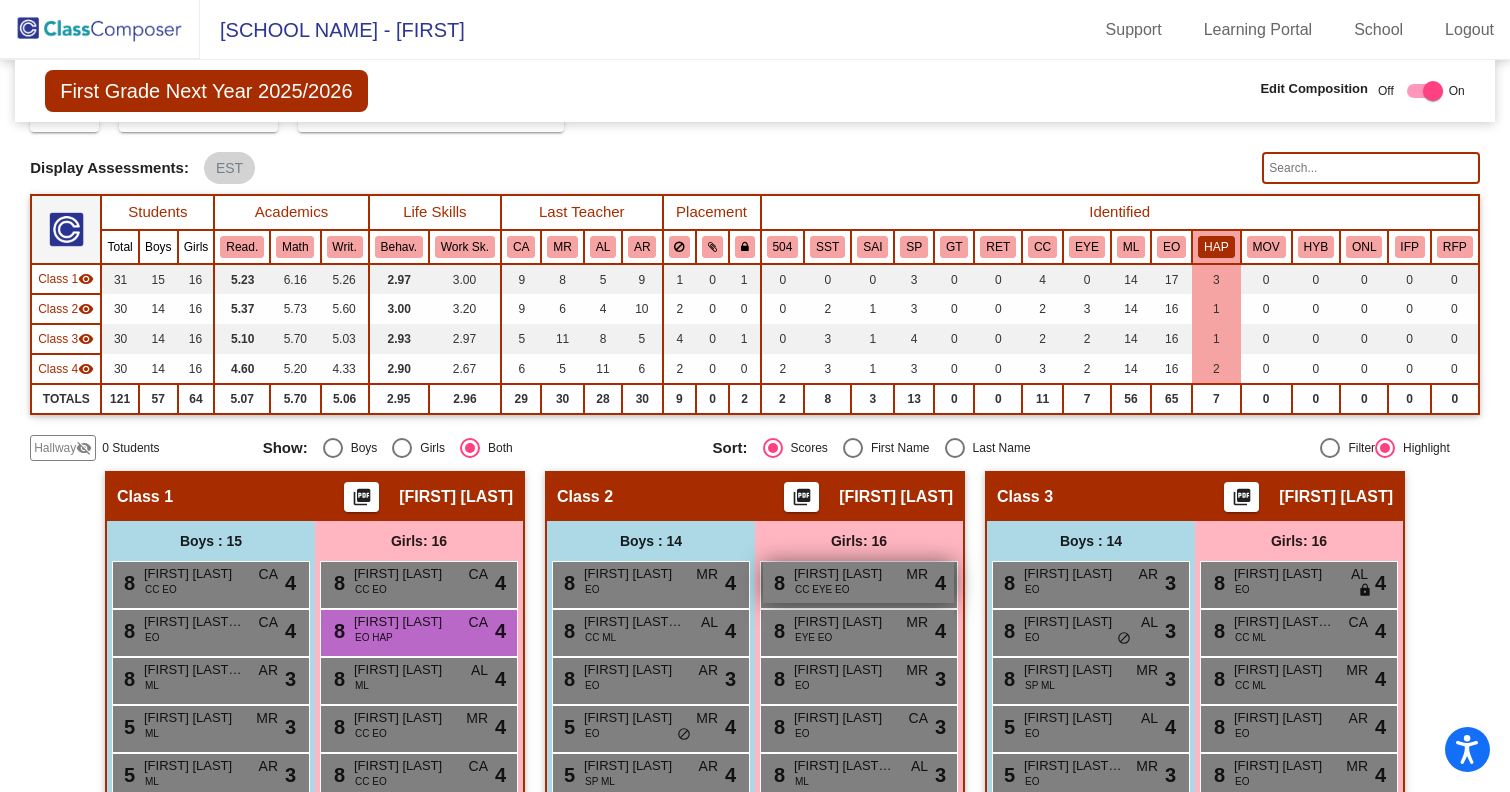 scroll, scrollTop: 0, scrollLeft: 0, axis: both 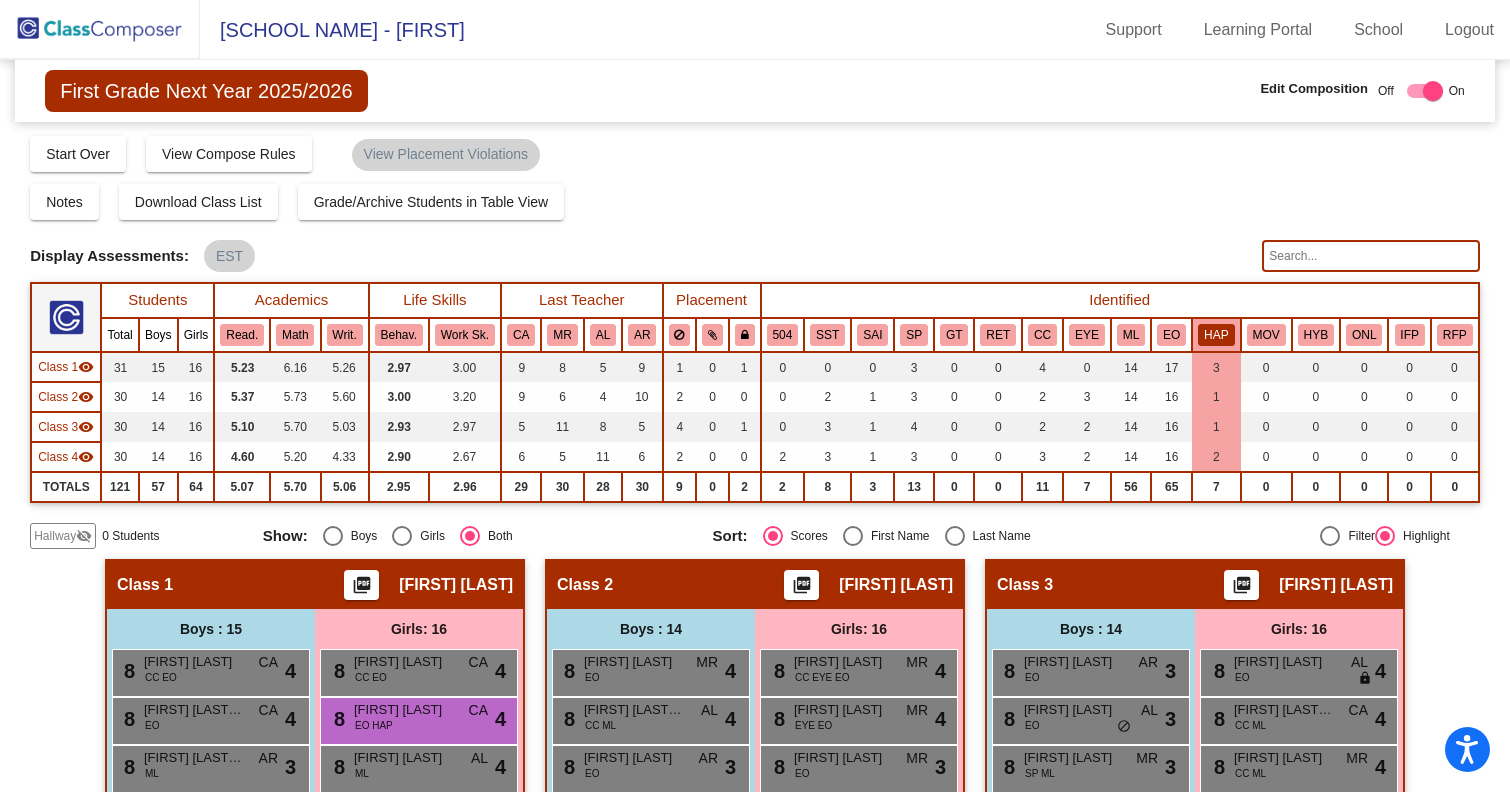 click on "HAP" 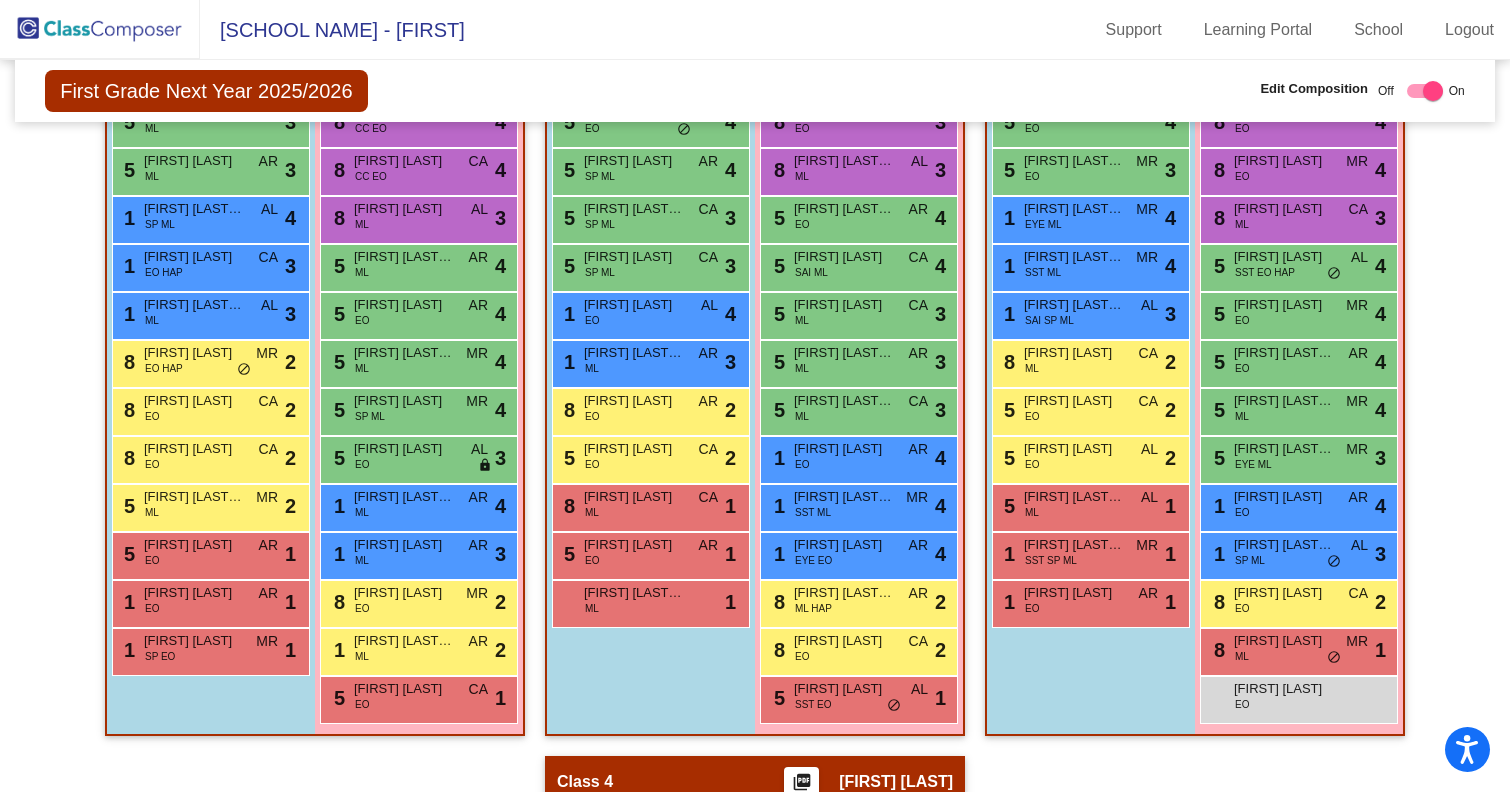 scroll, scrollTop: 696, scrollLeft: 0, axis: vertical 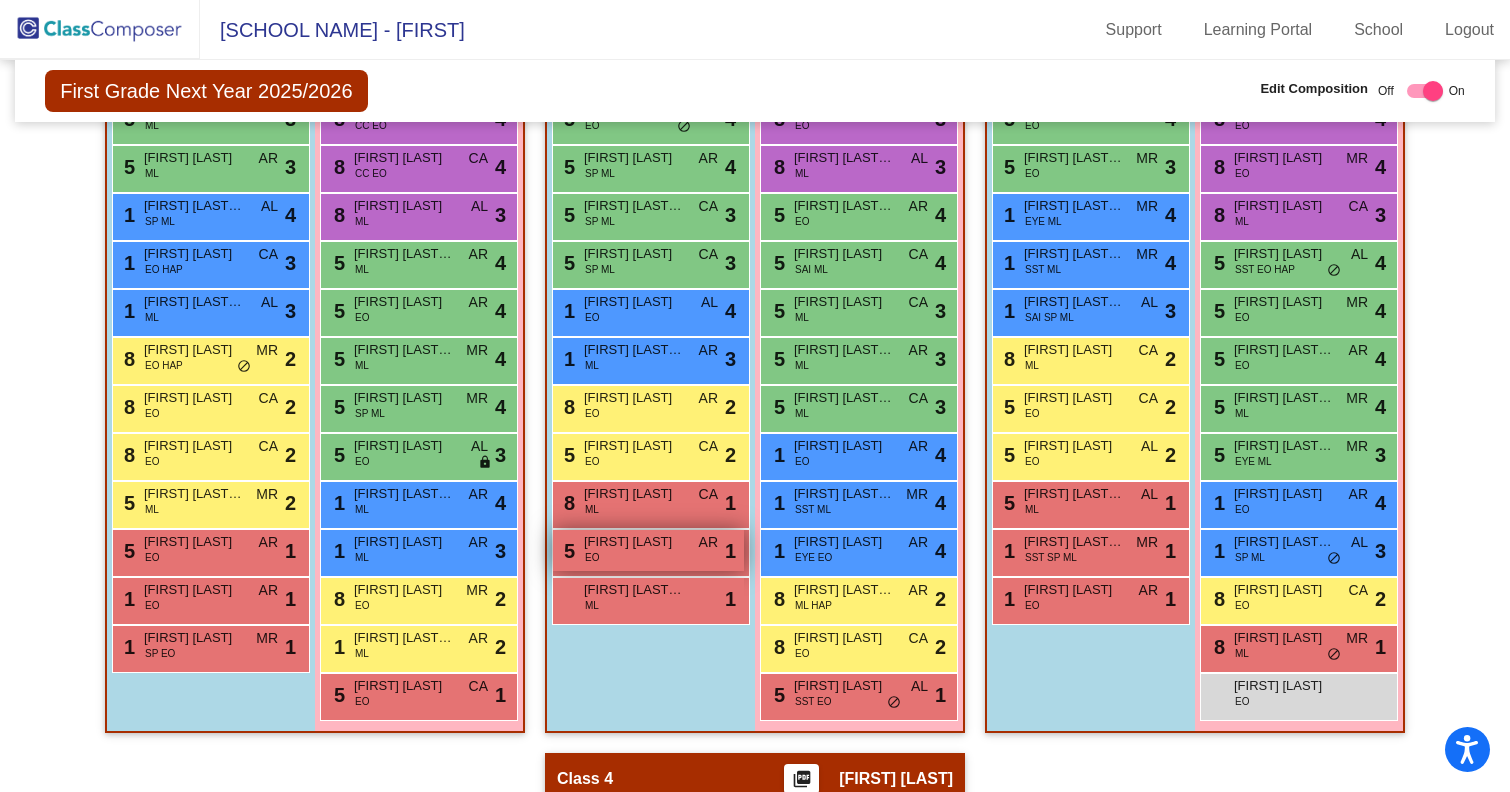 click on "Nolan Wiley" at bounding box center [634, 542] 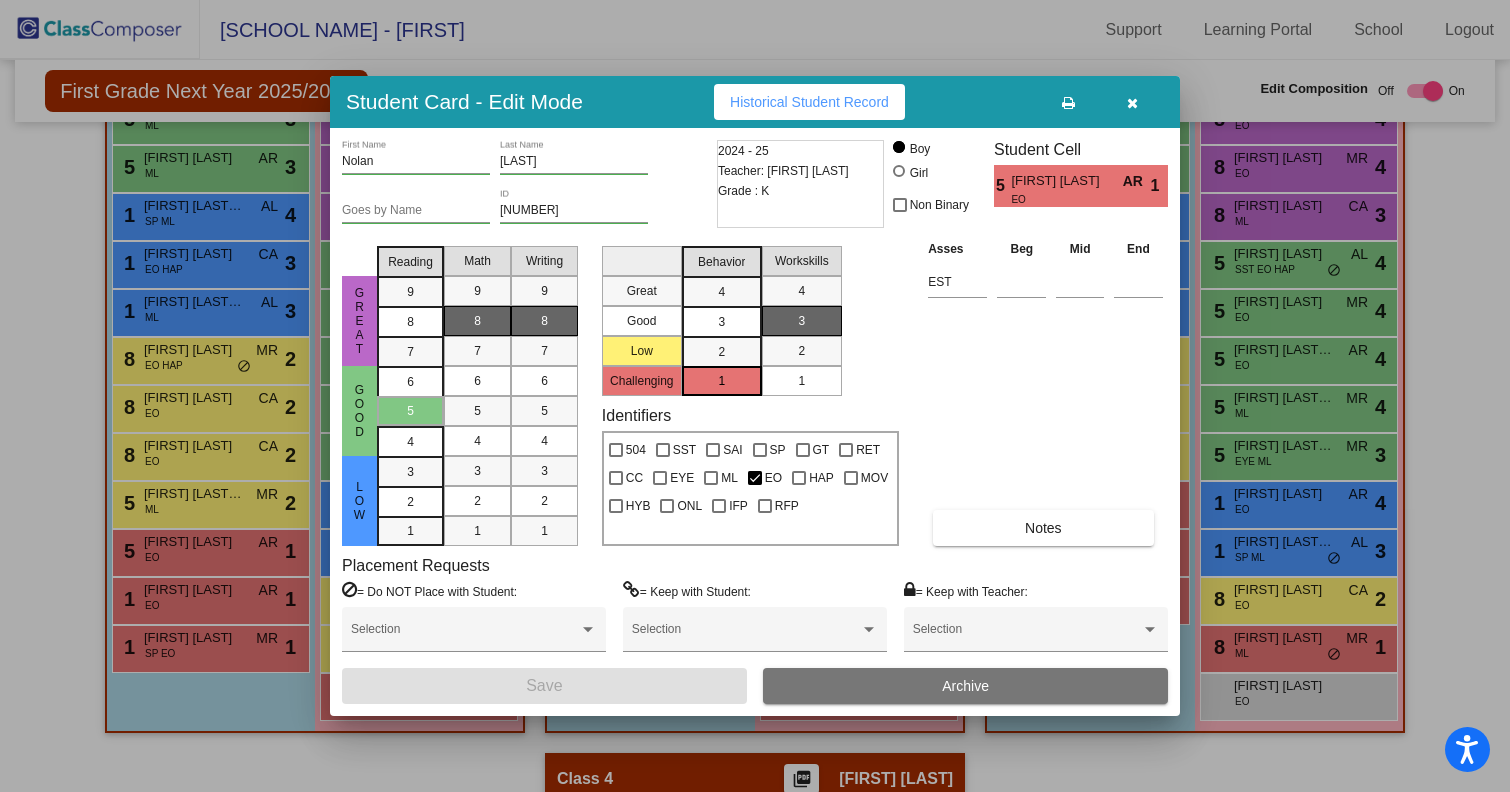 click at bounding box center [1132, 103] 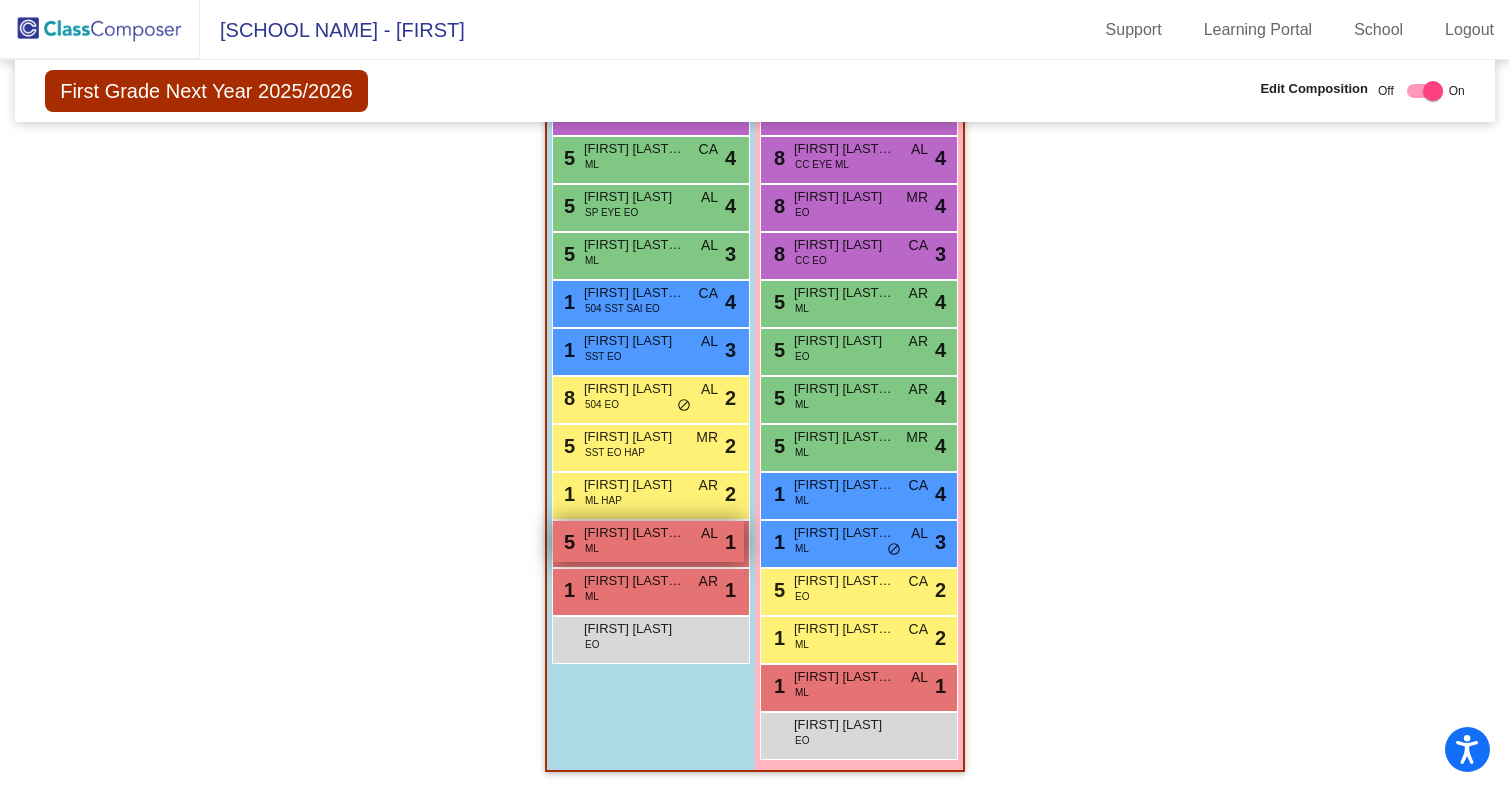scroll, scrollTop: 1596, scrollLeft: 0, axis: vertical 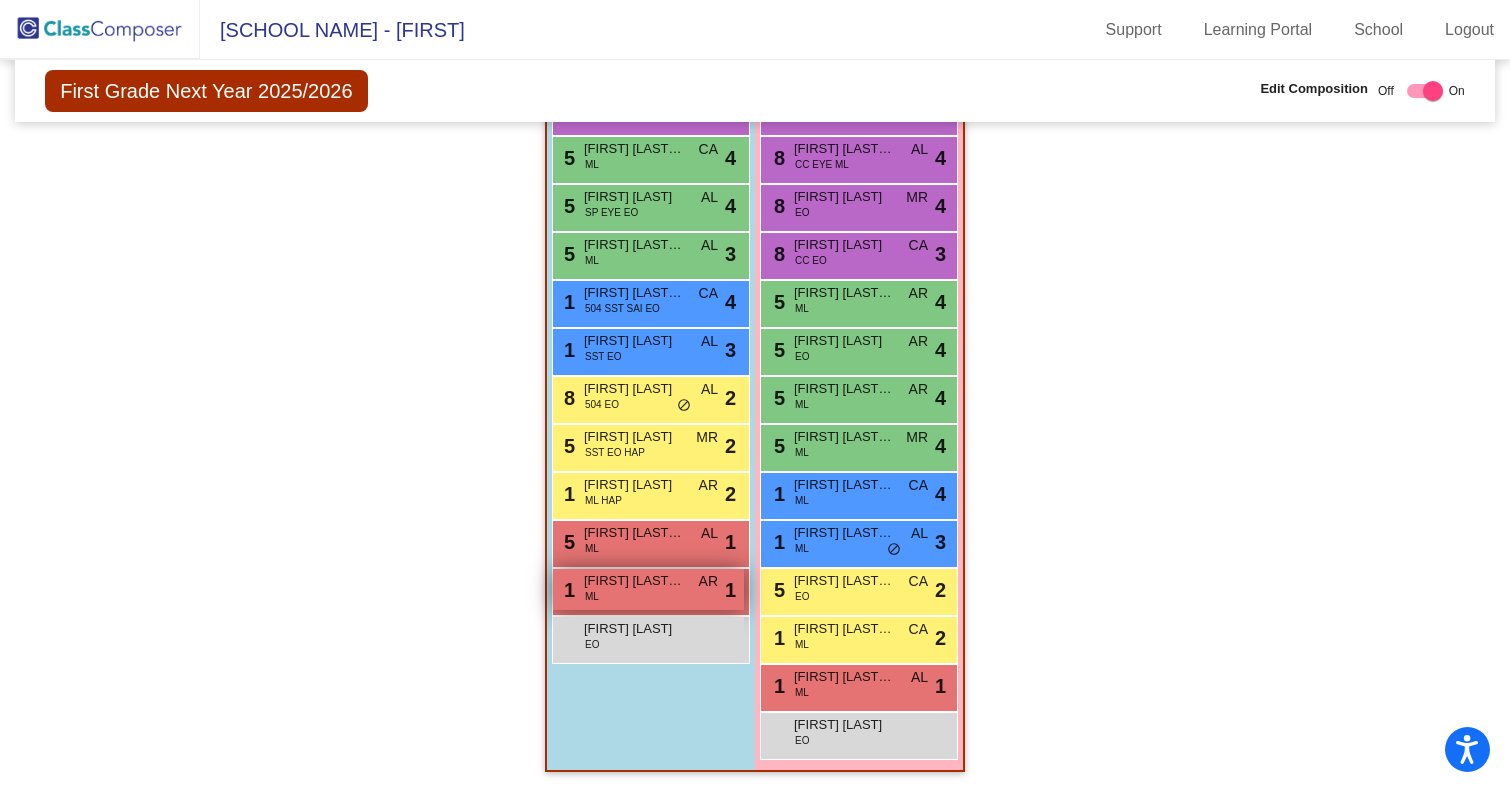 click on "1 Estiven Gabriel Lopez ML AR lock do_not_disturb_alt 1" at bounding box center [648, 589] 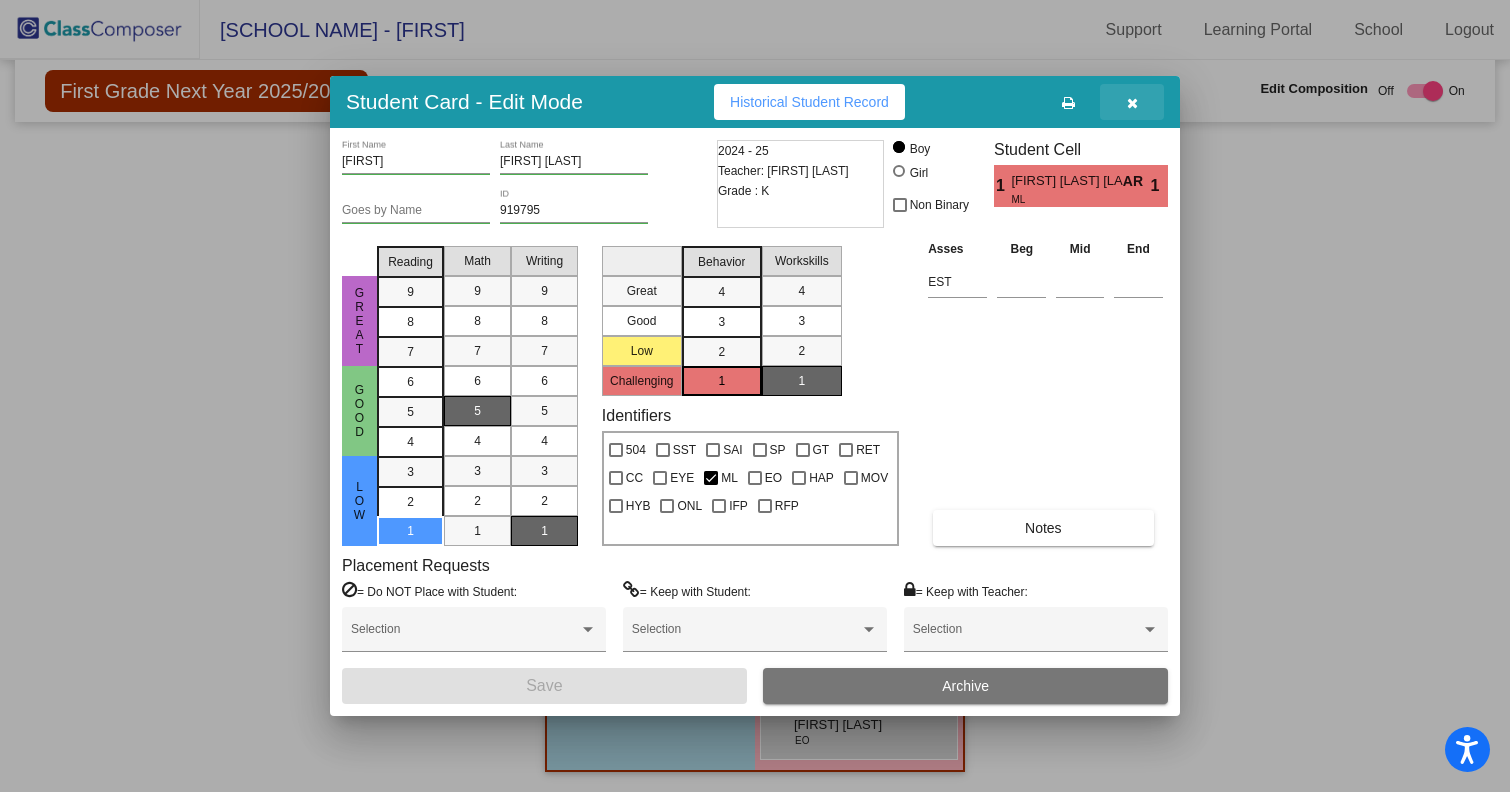 click at bounding box center [1132, 103] 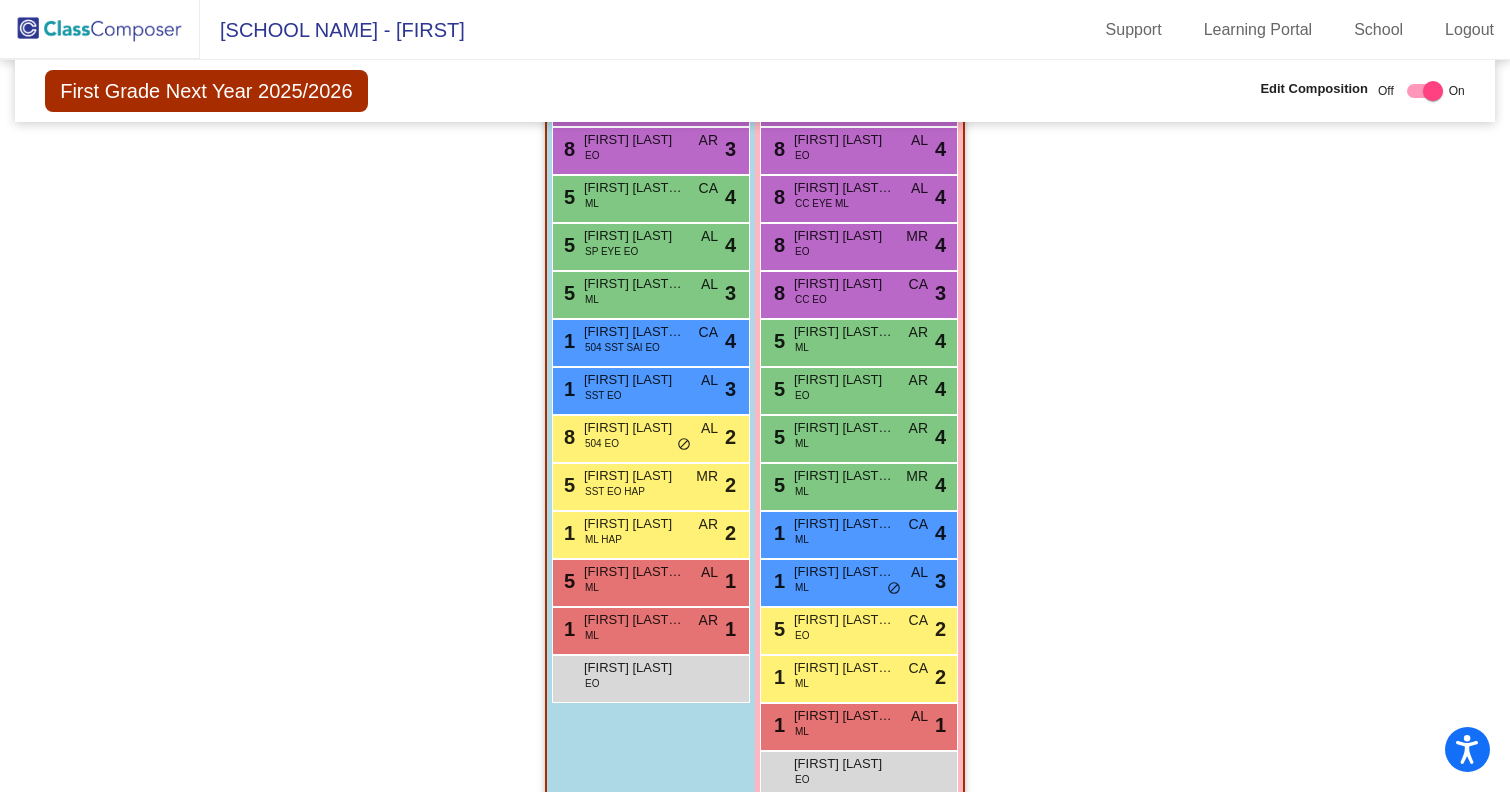 scroll, scrollTop: 1596, scrollLeft: 0, axis: vertical 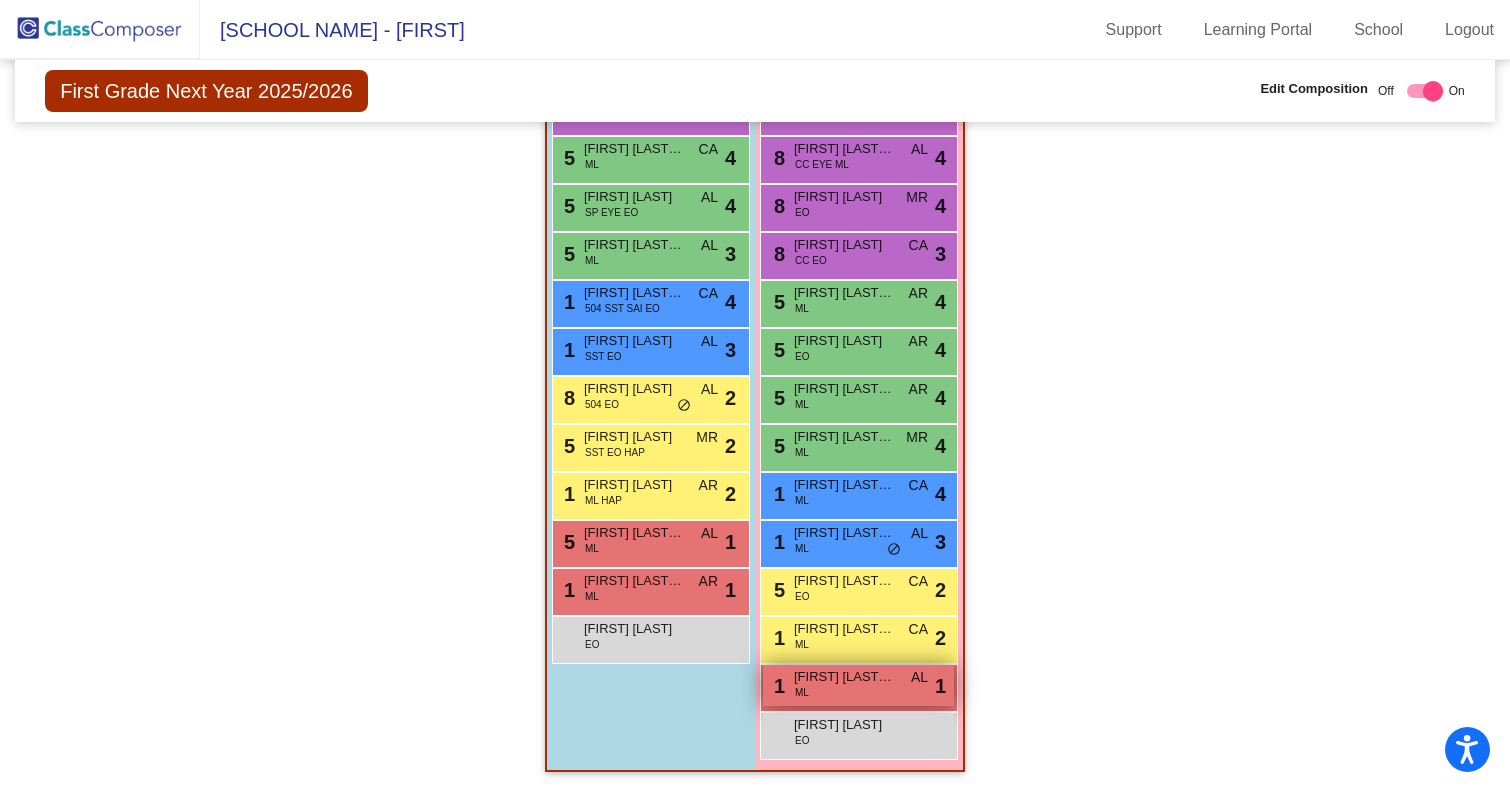 click on "Elieth Bamaca Morales" at bounding box center [844, 677] 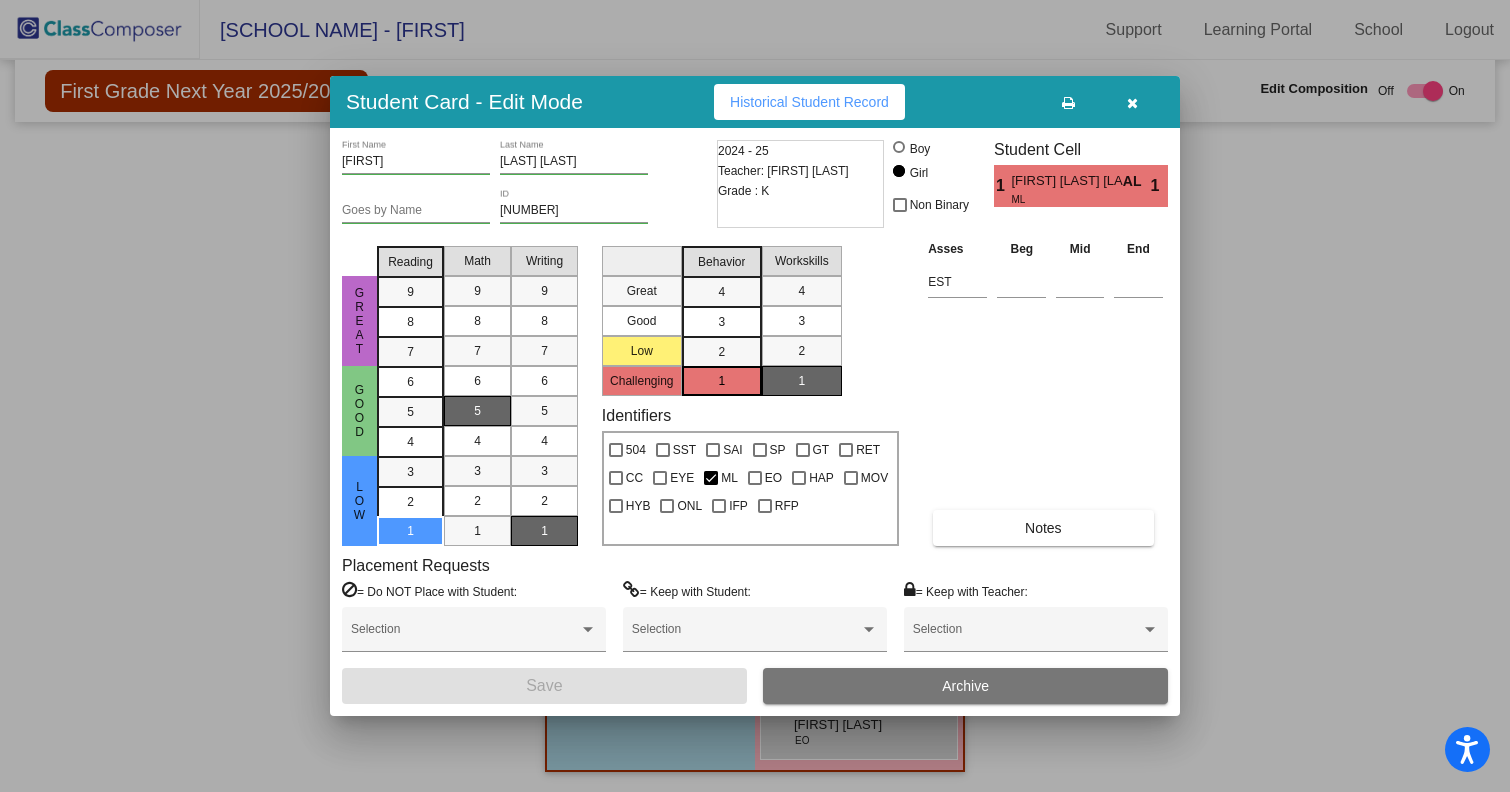 click at bounding box center [1132, 103] 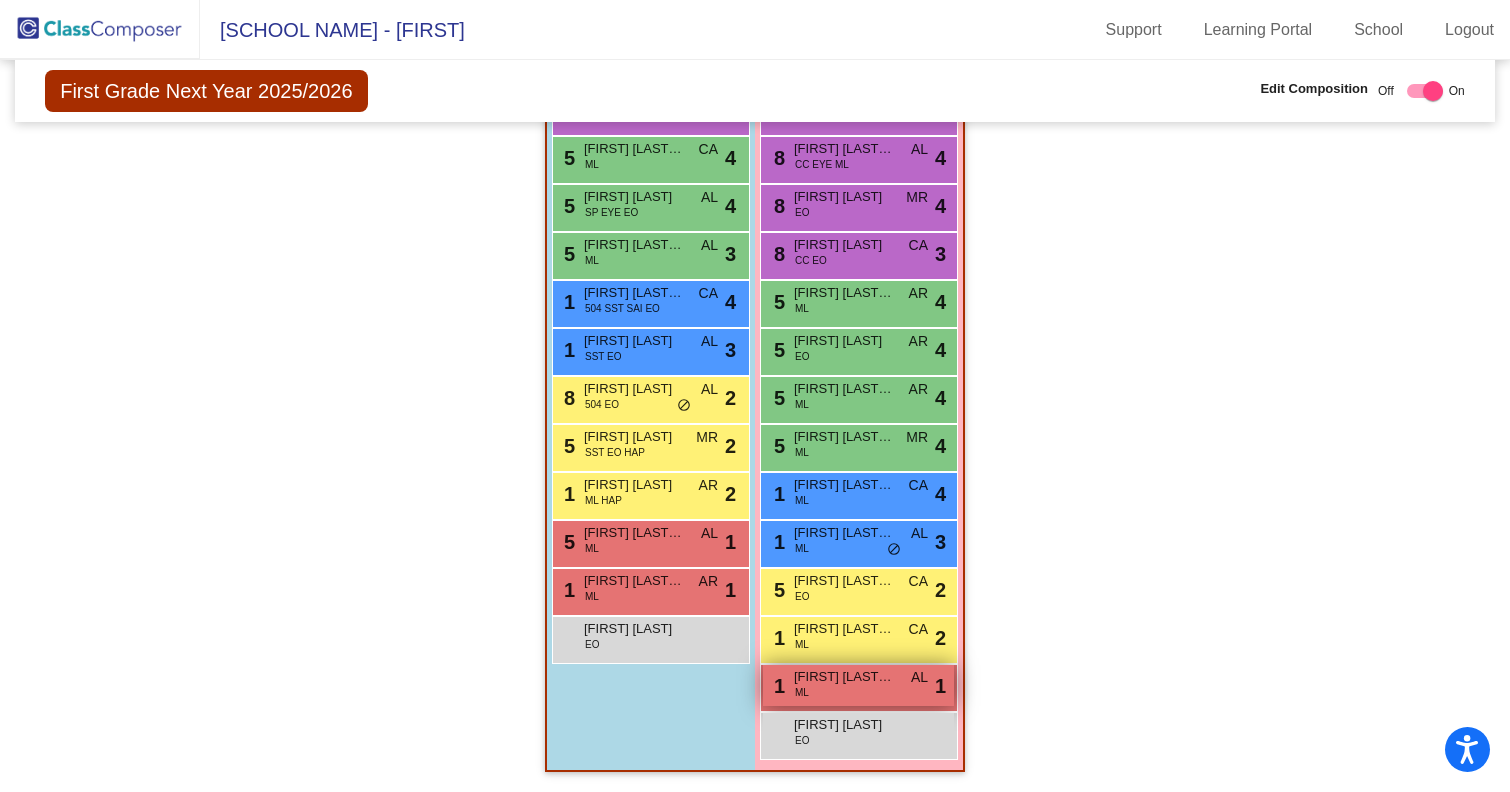 click on "ML" at bounding box center [802, 692] 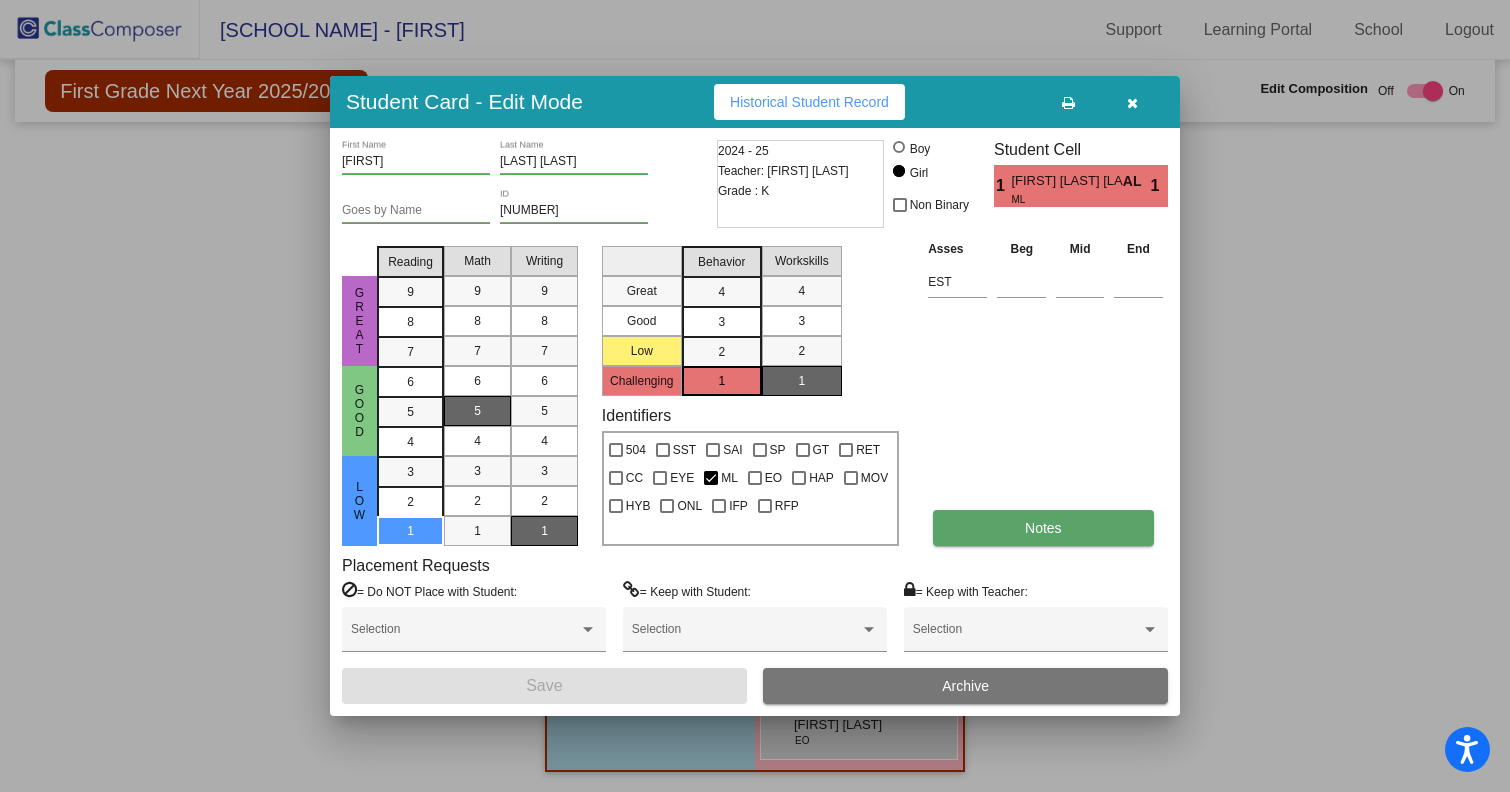click on "Notes" at bounding box center (1043, 528) 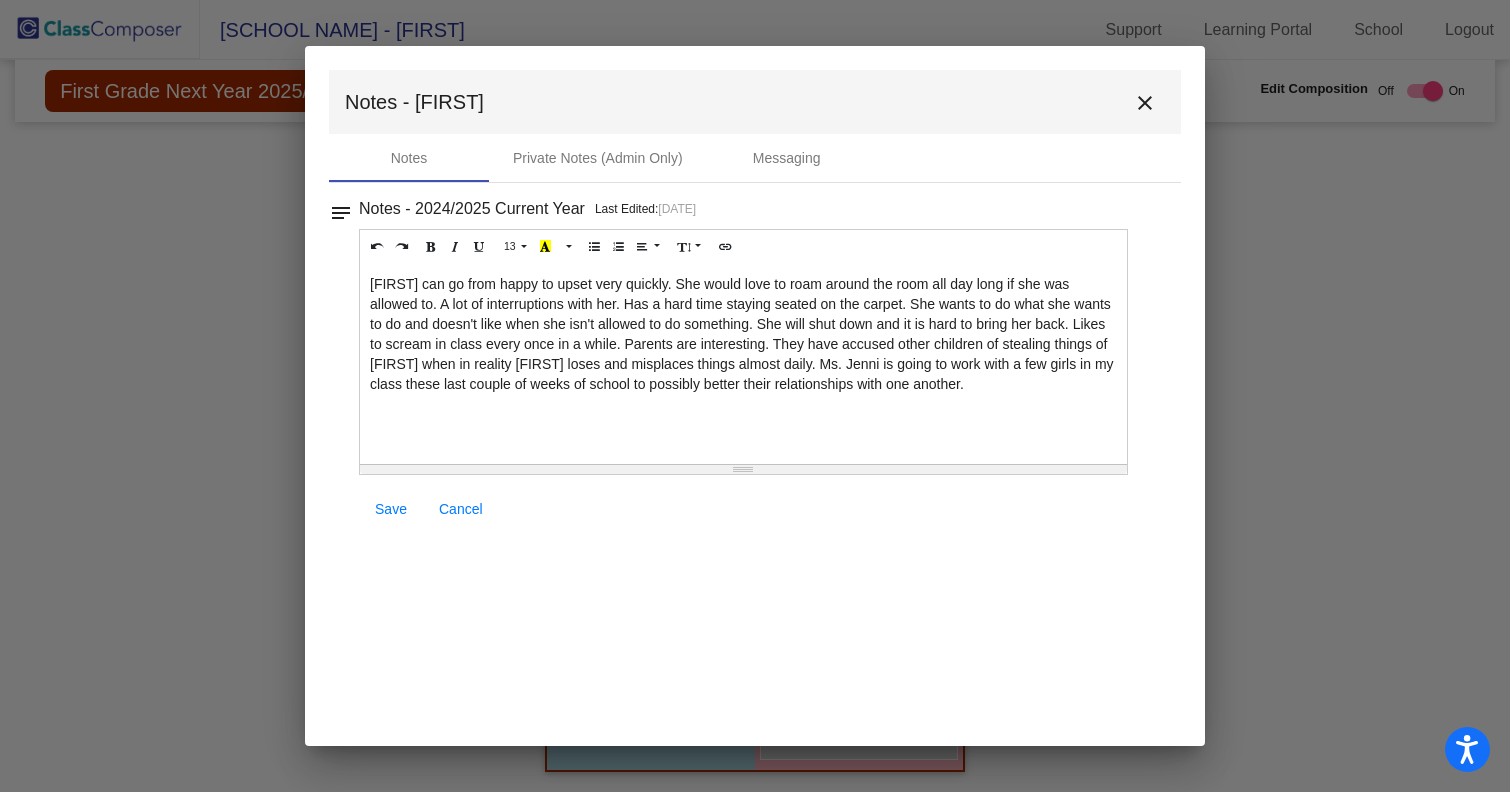 click on "close" at bounding box center [1145, 103] 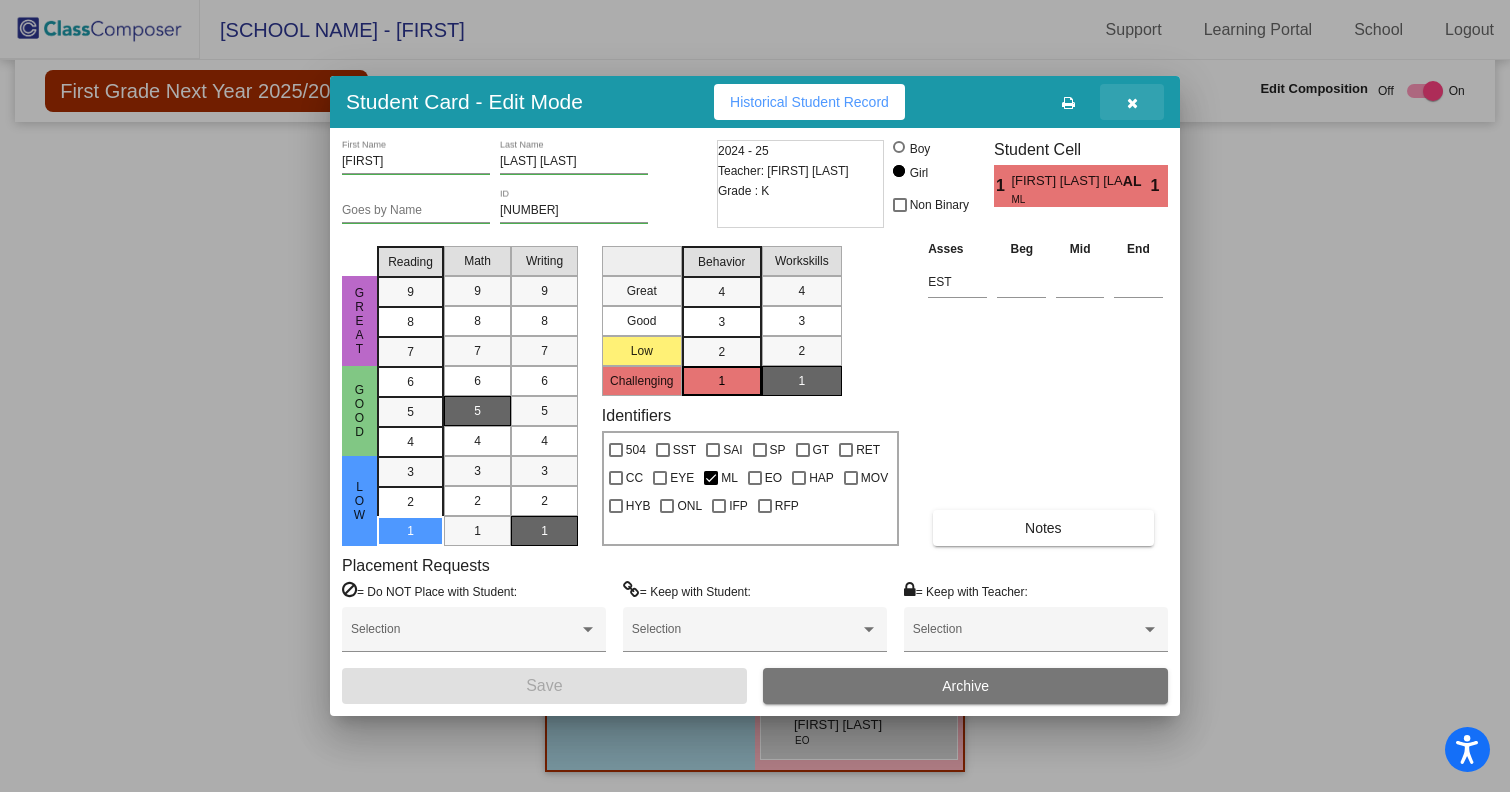 click at bounding box center (1132, 103) 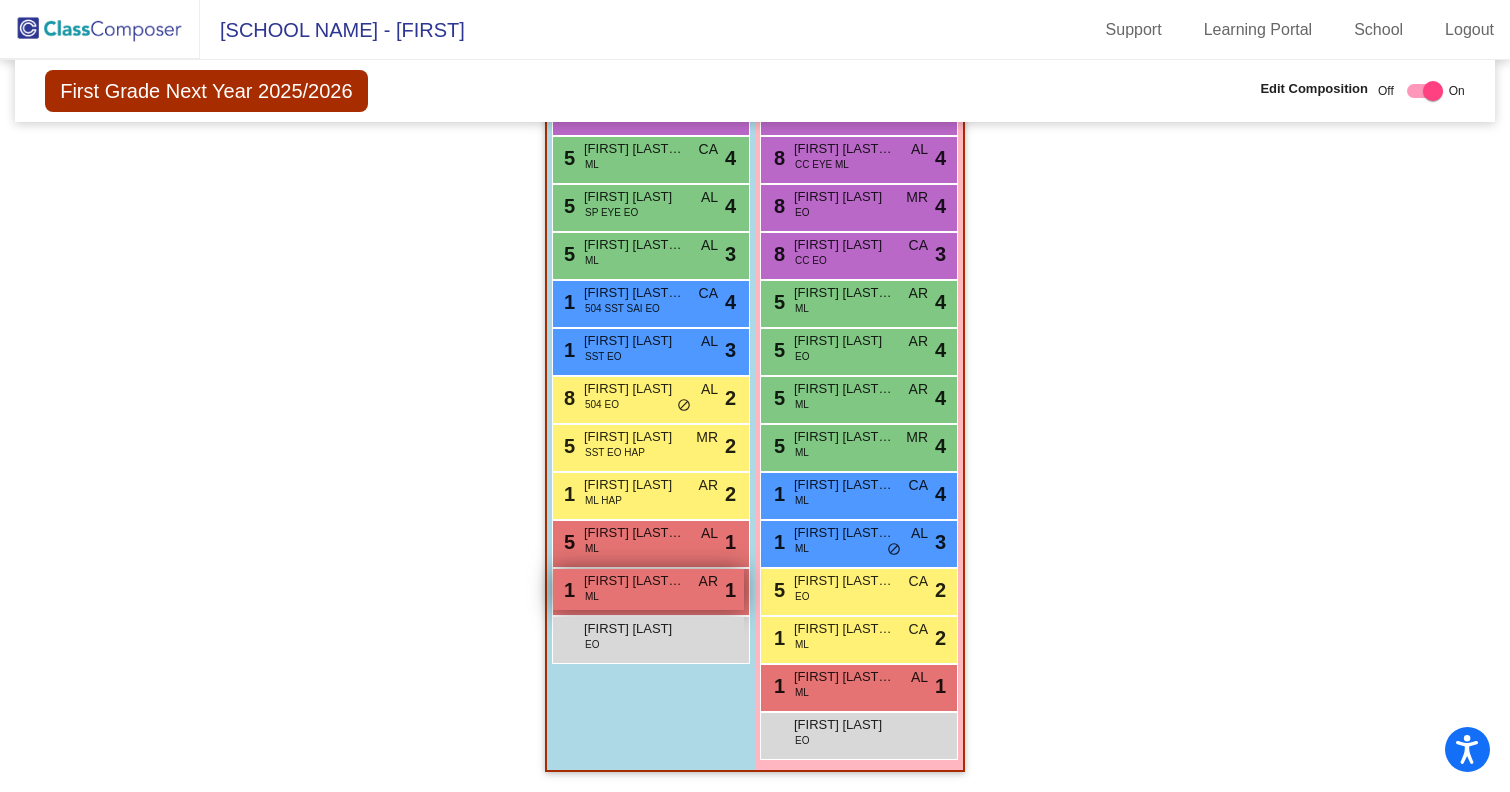 click on "1 Estiven Gabriel Lopez ML AR lock do_not_disturb_alt 1" at bounding box center (648, 589) 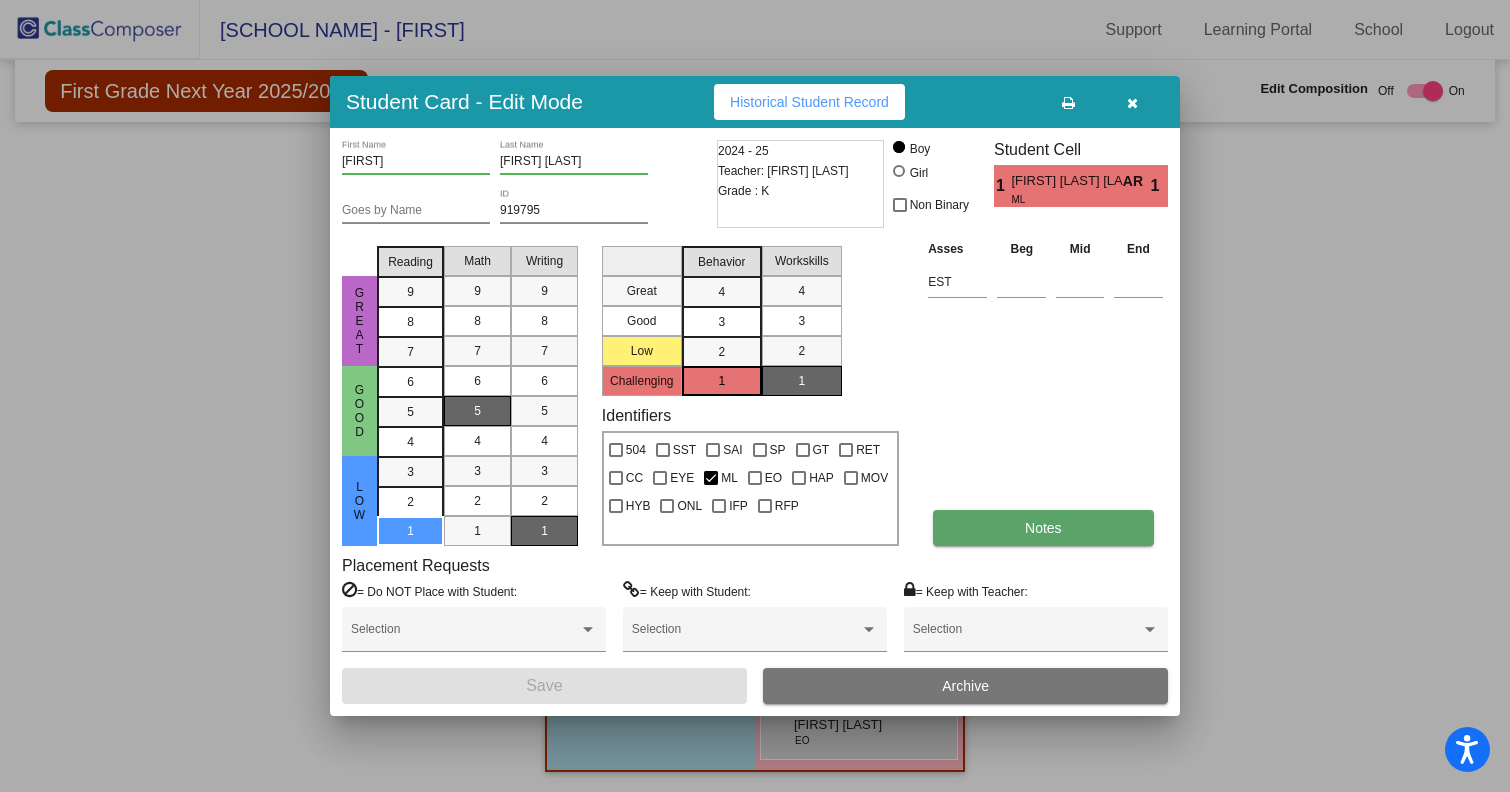 click on "Notes" at bounding box center (1043, 528) 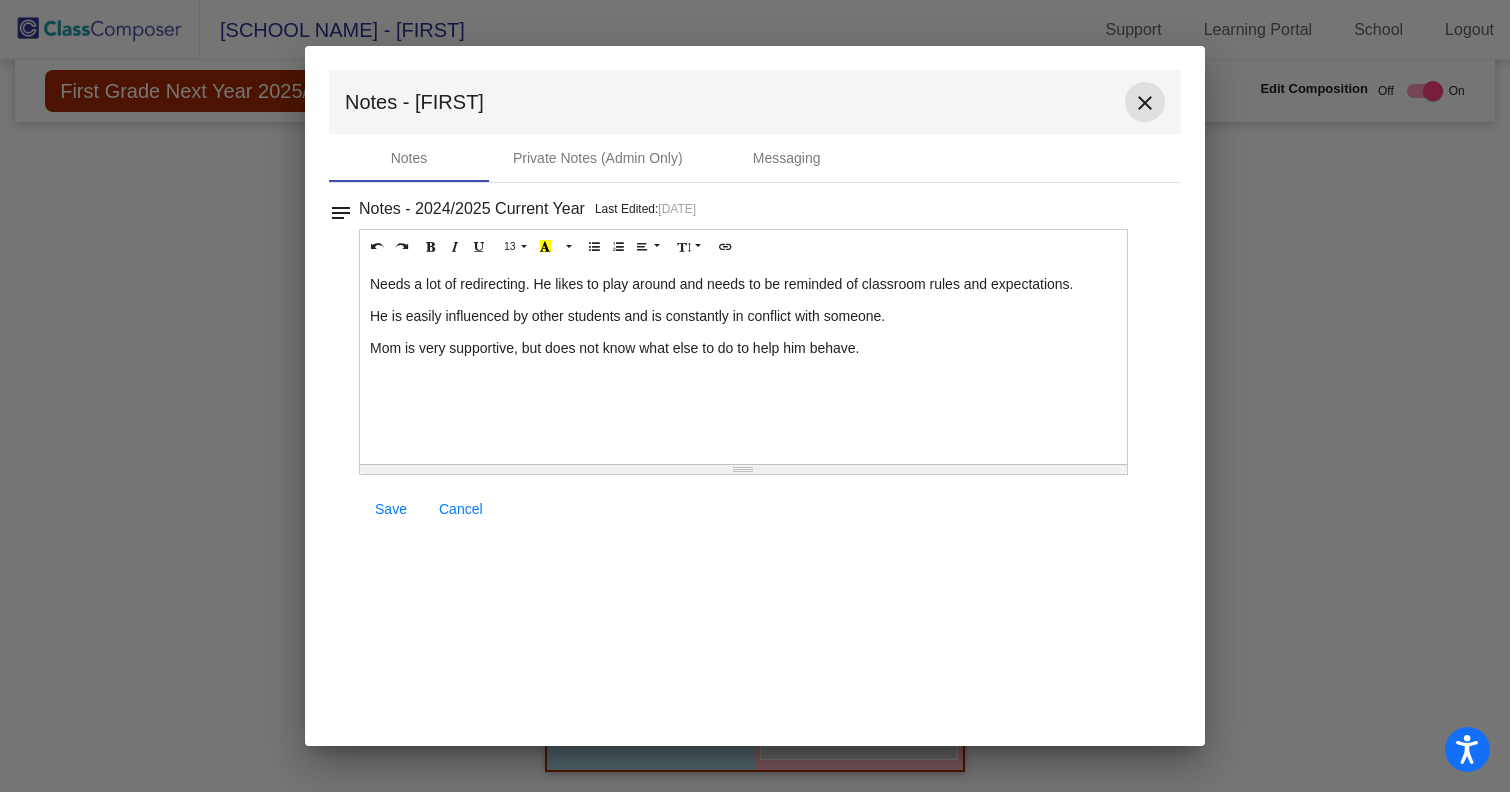 click on "close" at bounding box center [1145, 103] 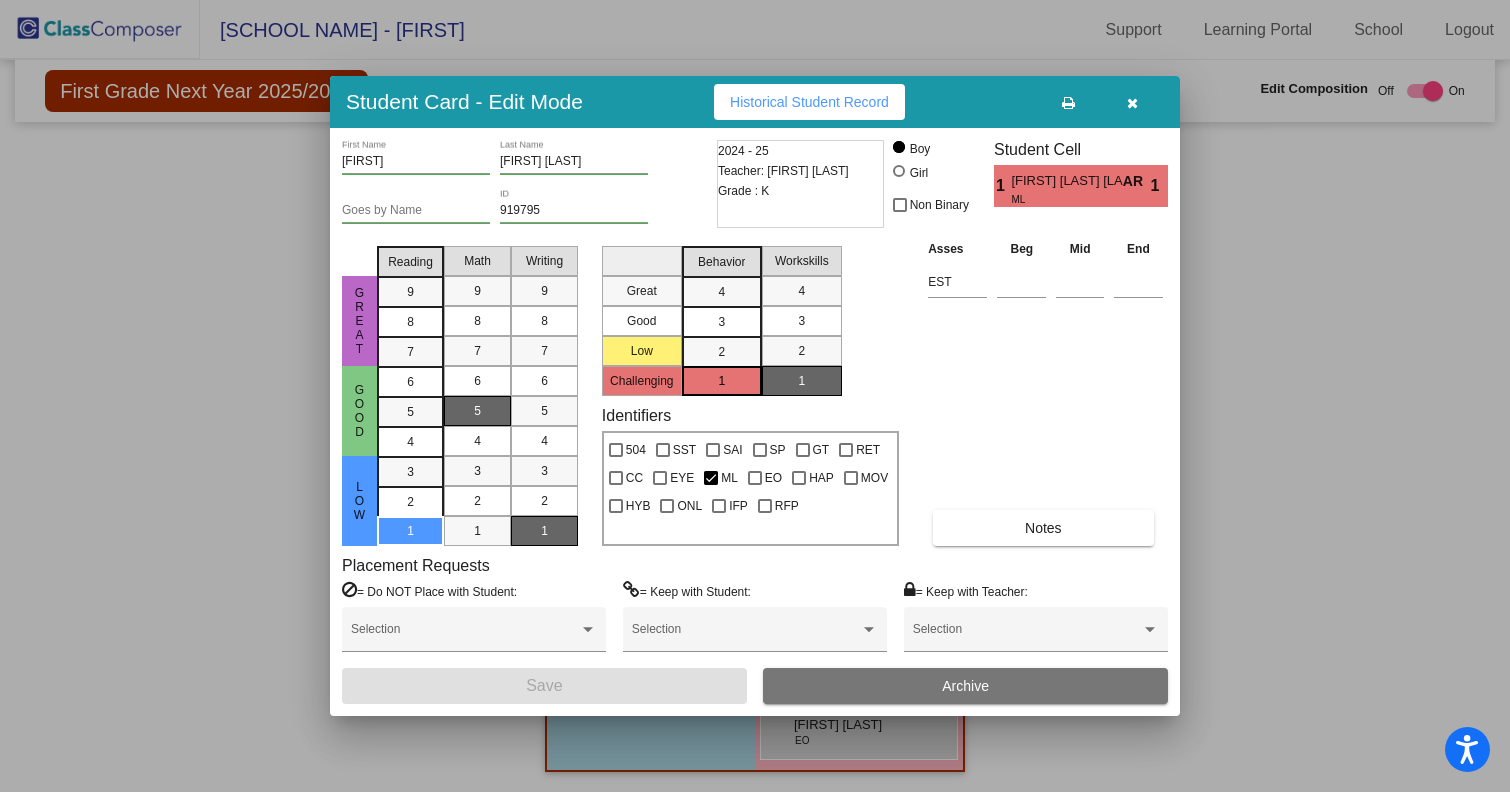 click at bounding box center [1132, 103] 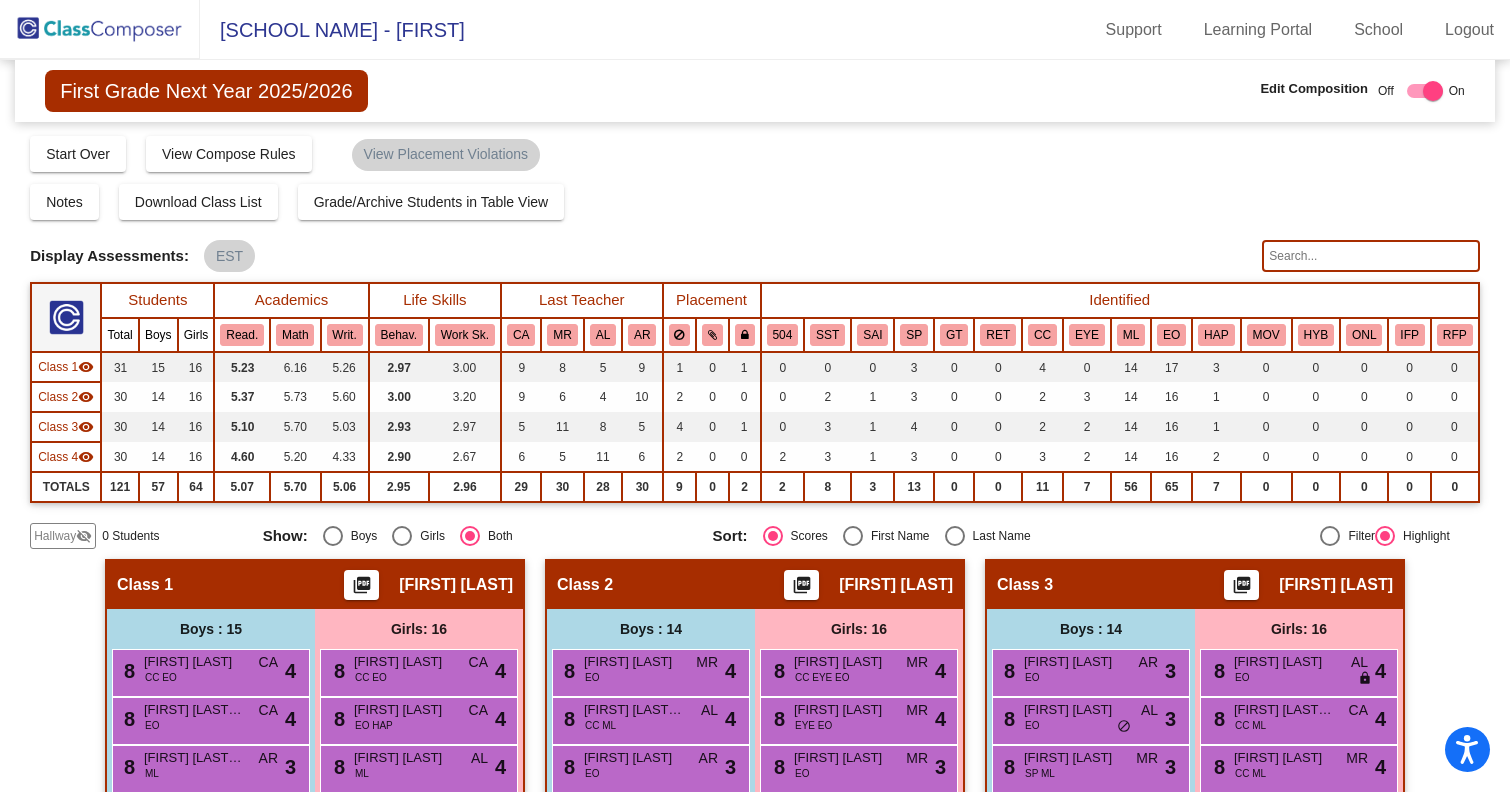 scroll, scrollTop: 0, scrollLeft: 0, axis: both 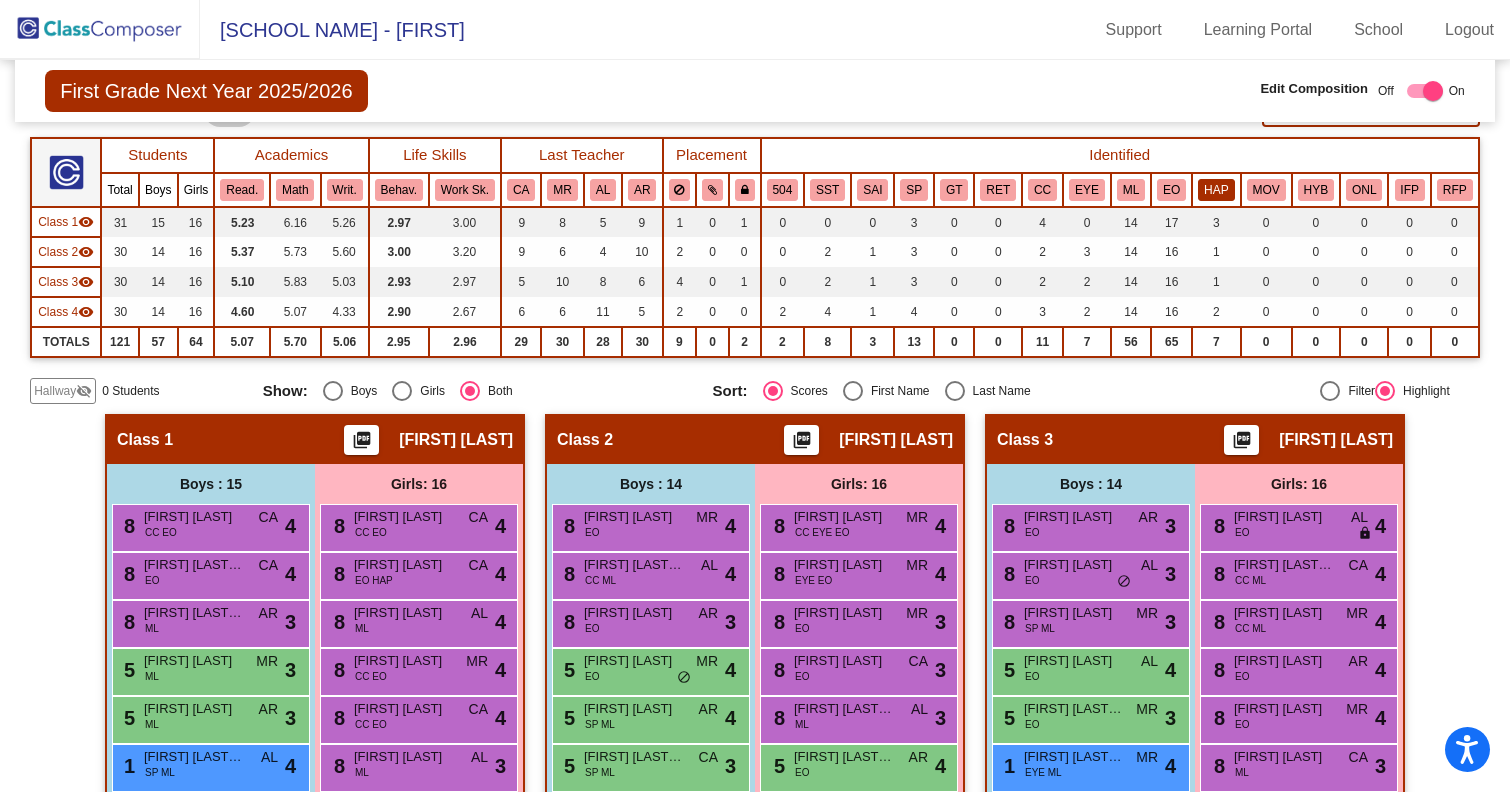 click on "HAP" 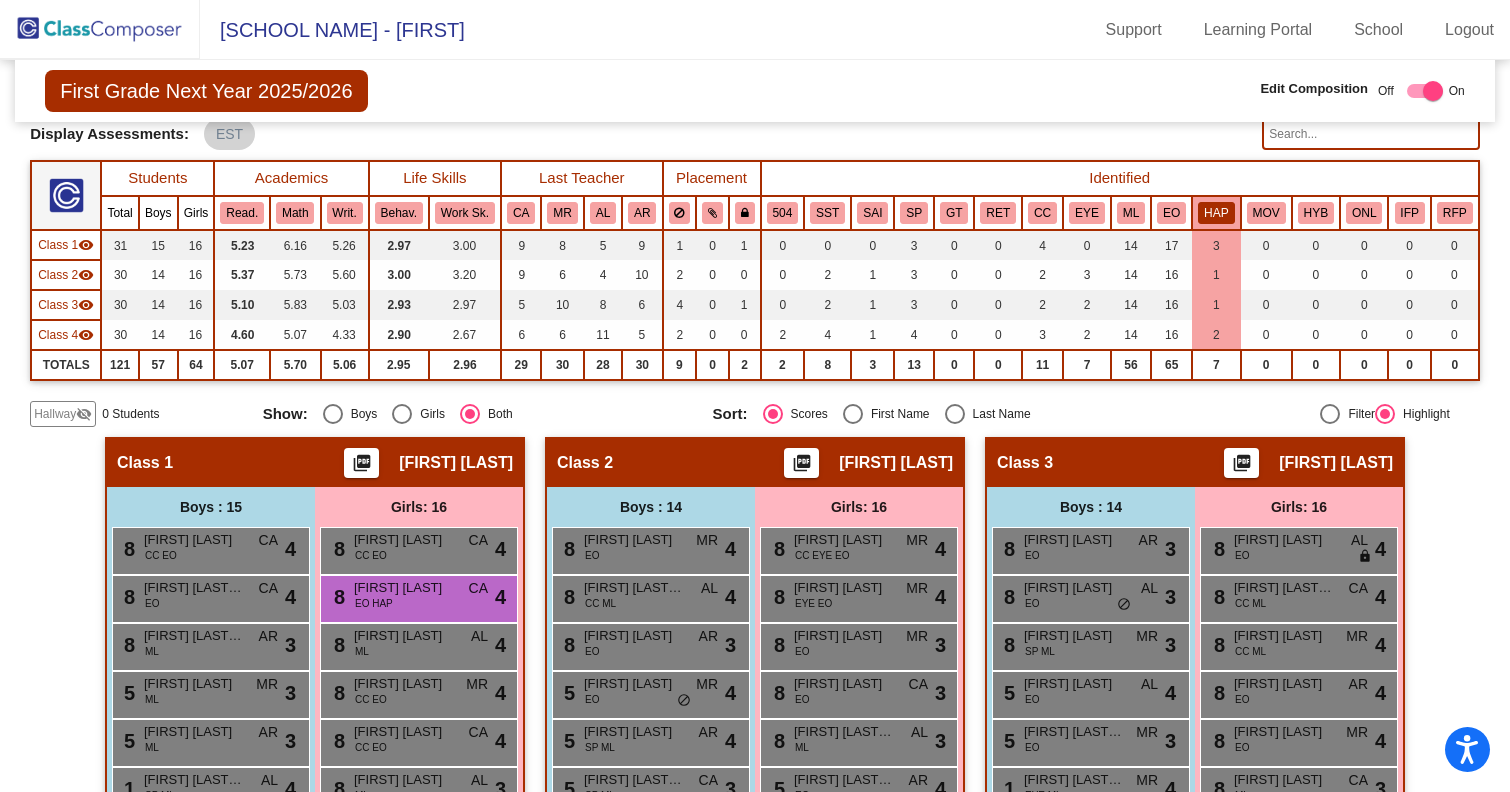 scroll, scrollTop: 104, scrollLeft: 0, axis: vertical 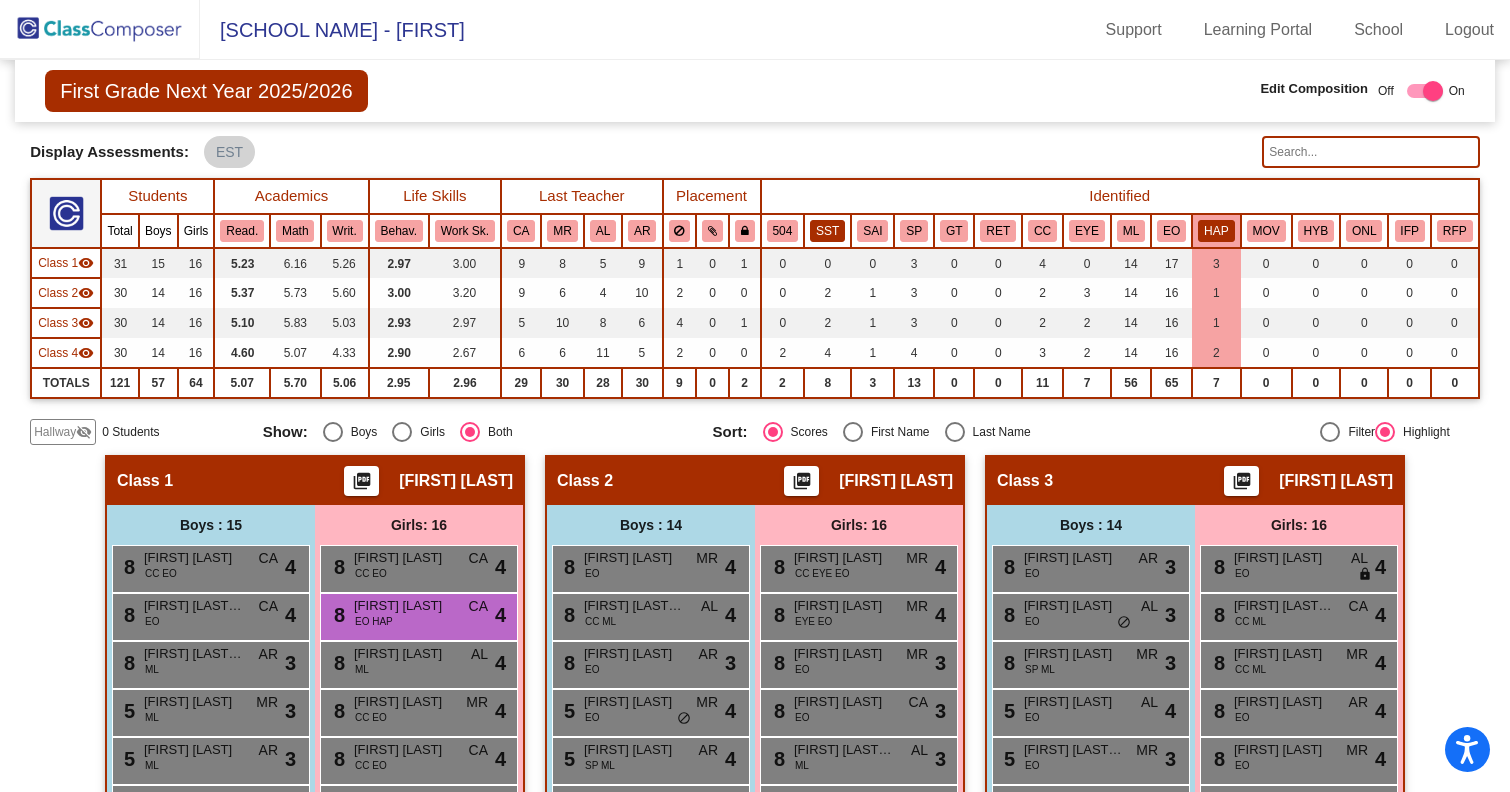 click on "SST" 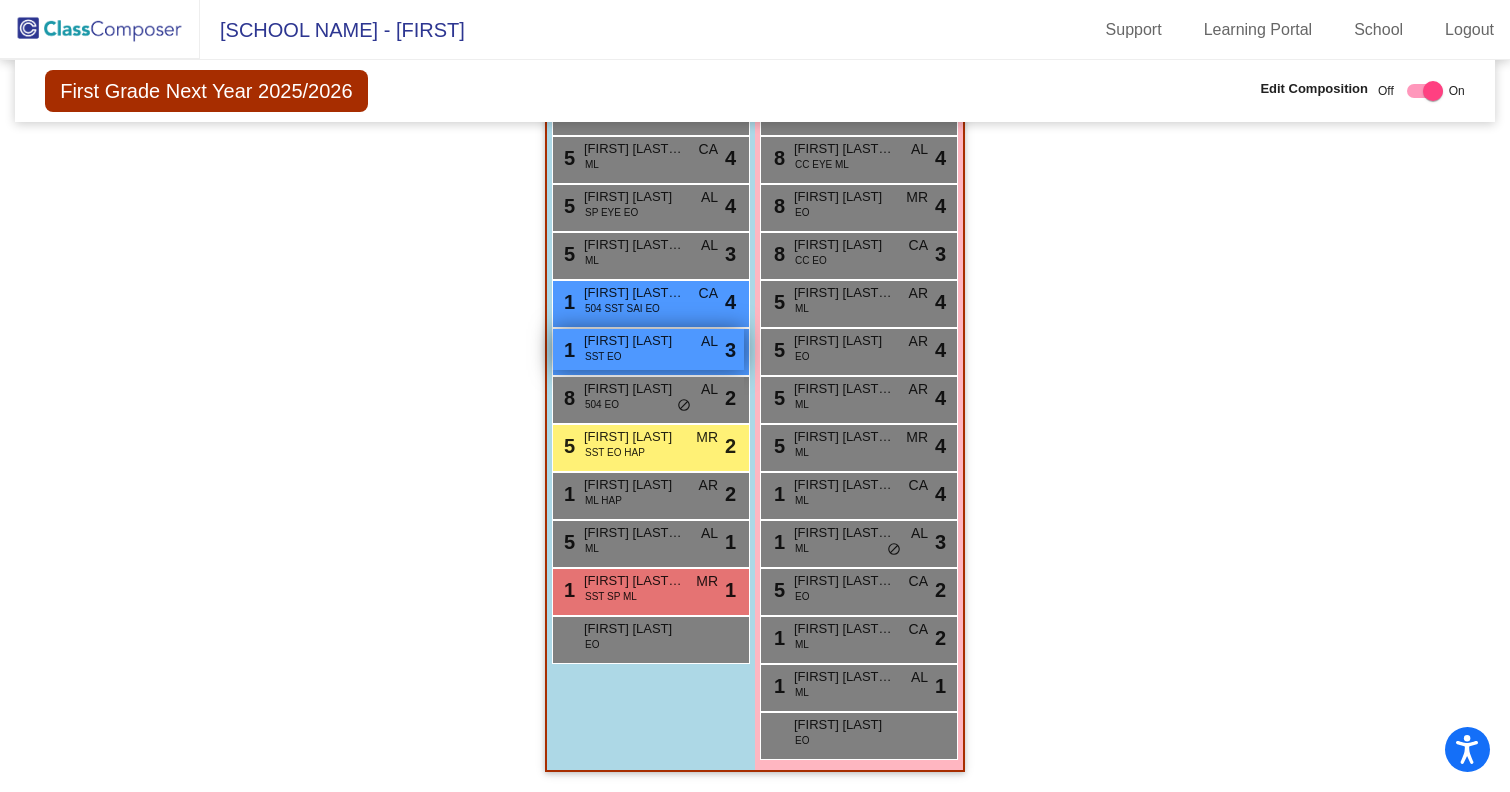 scroll, scrollTop: 1583, scrollLeft: 0, axis: vertical 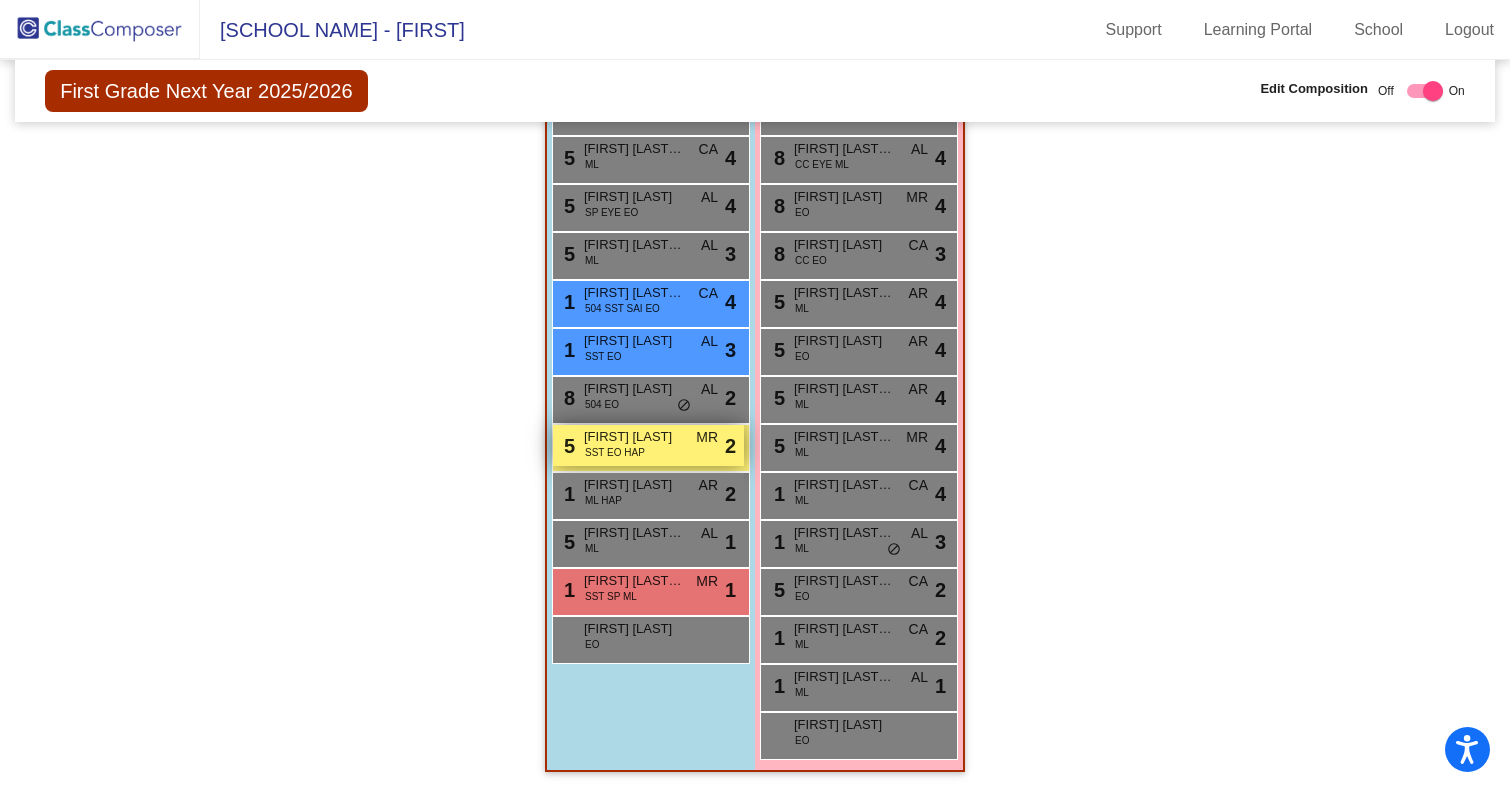 click on "Robert Lormand" at bounding box center (634, 437) 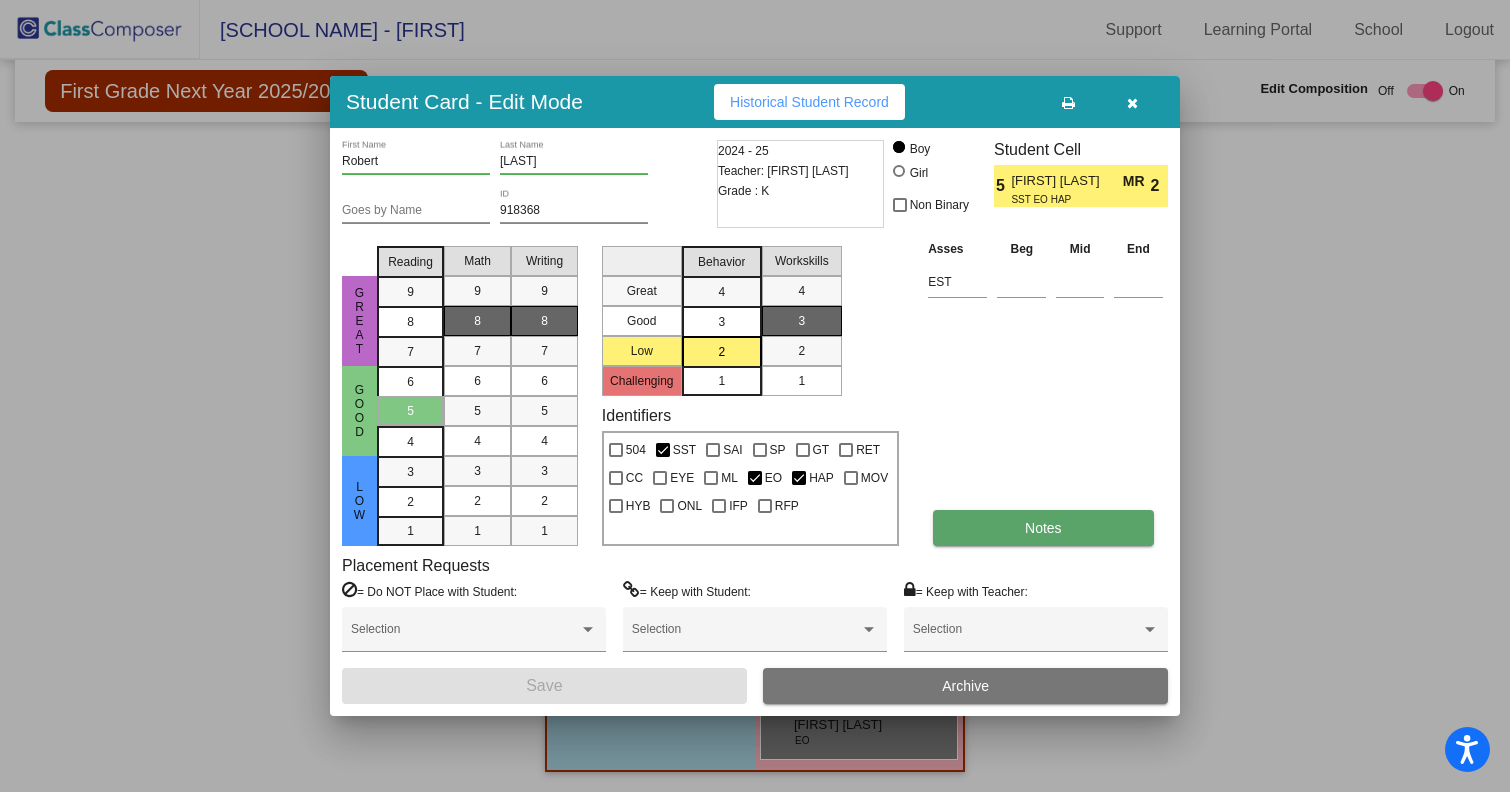 click on "Notes" at bounding box center [1043, 528] 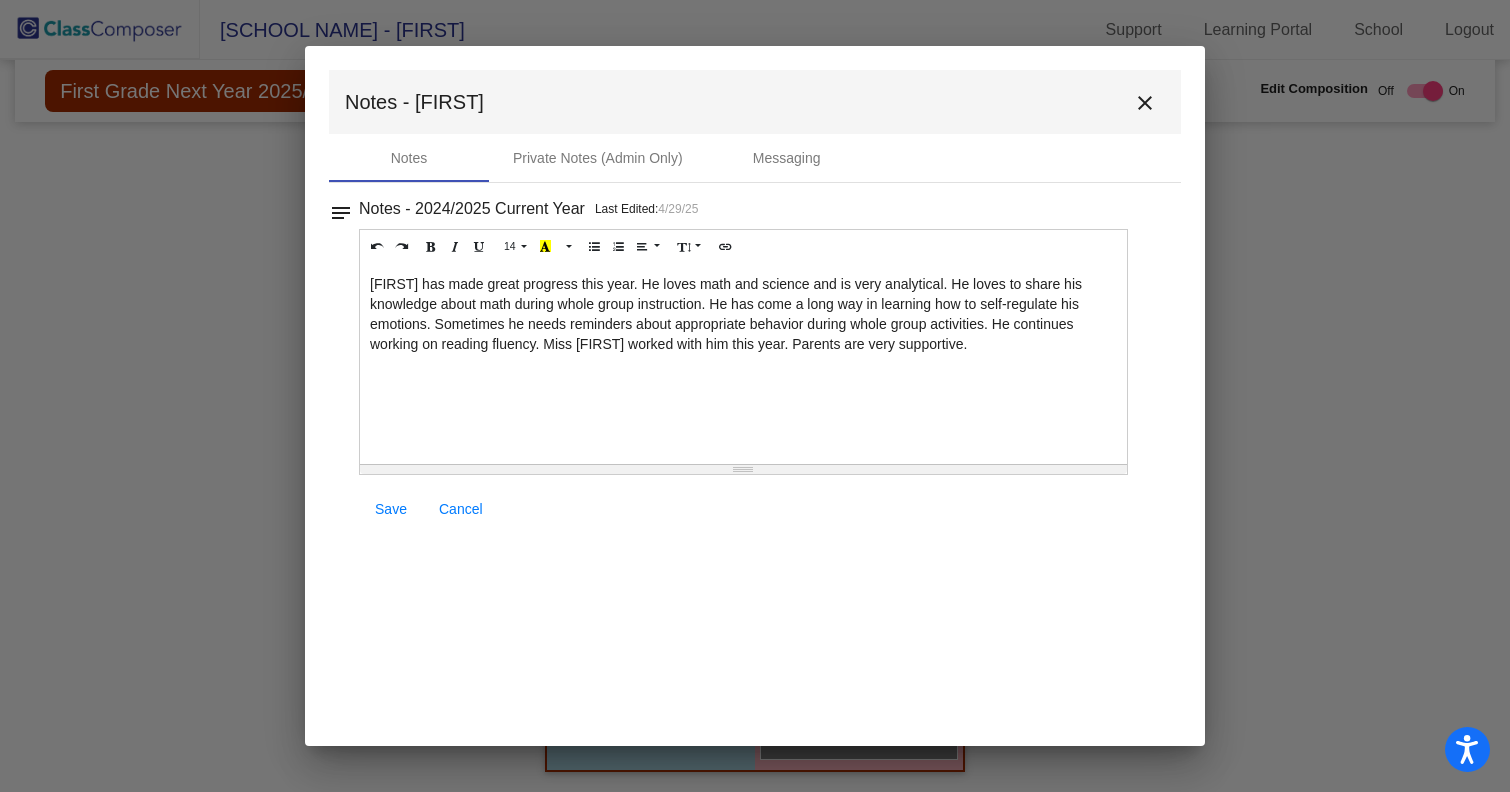 click on "close" at bounding box center [1145, 103] 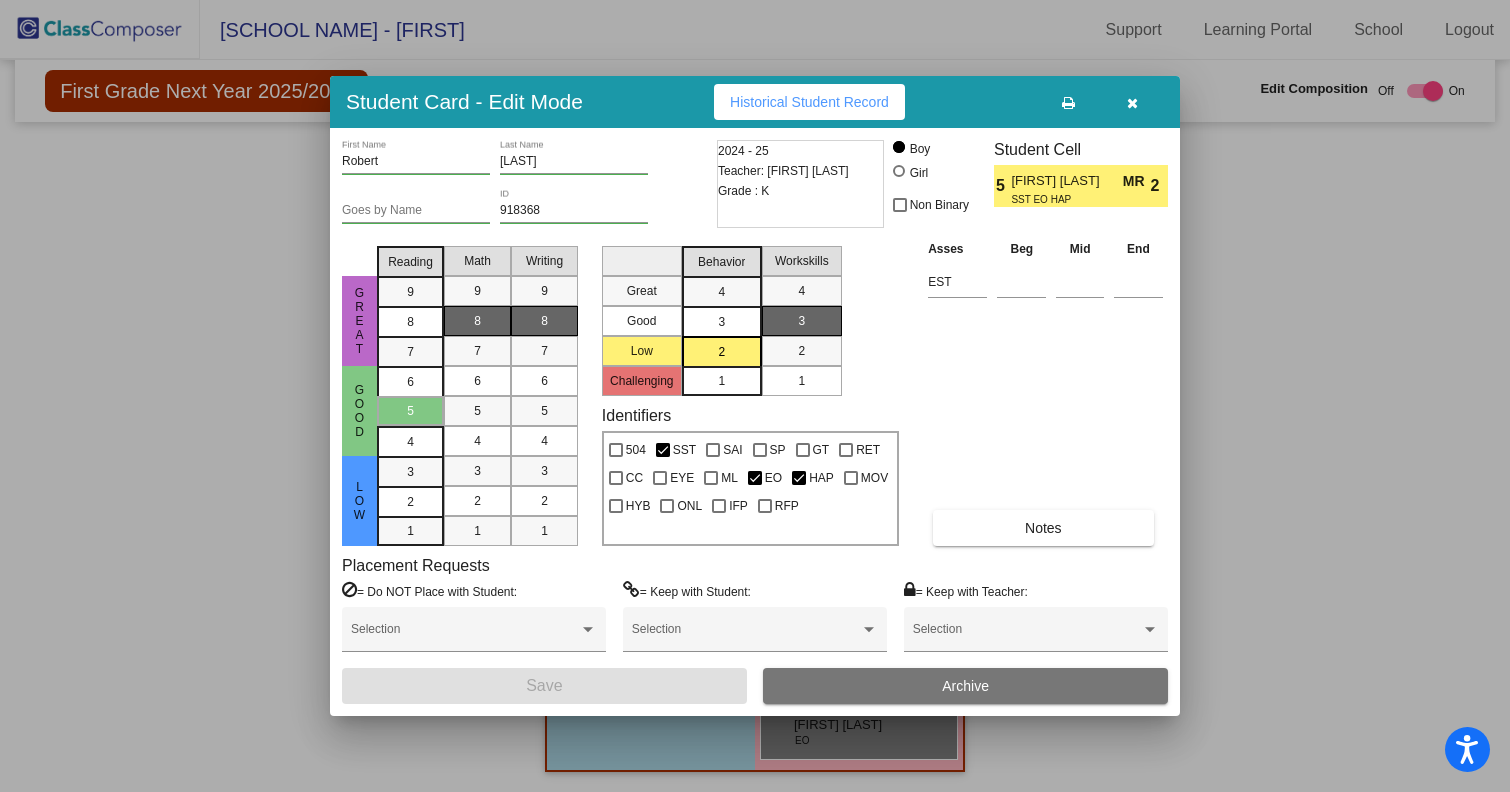 click at bounding box center [1132, 103] 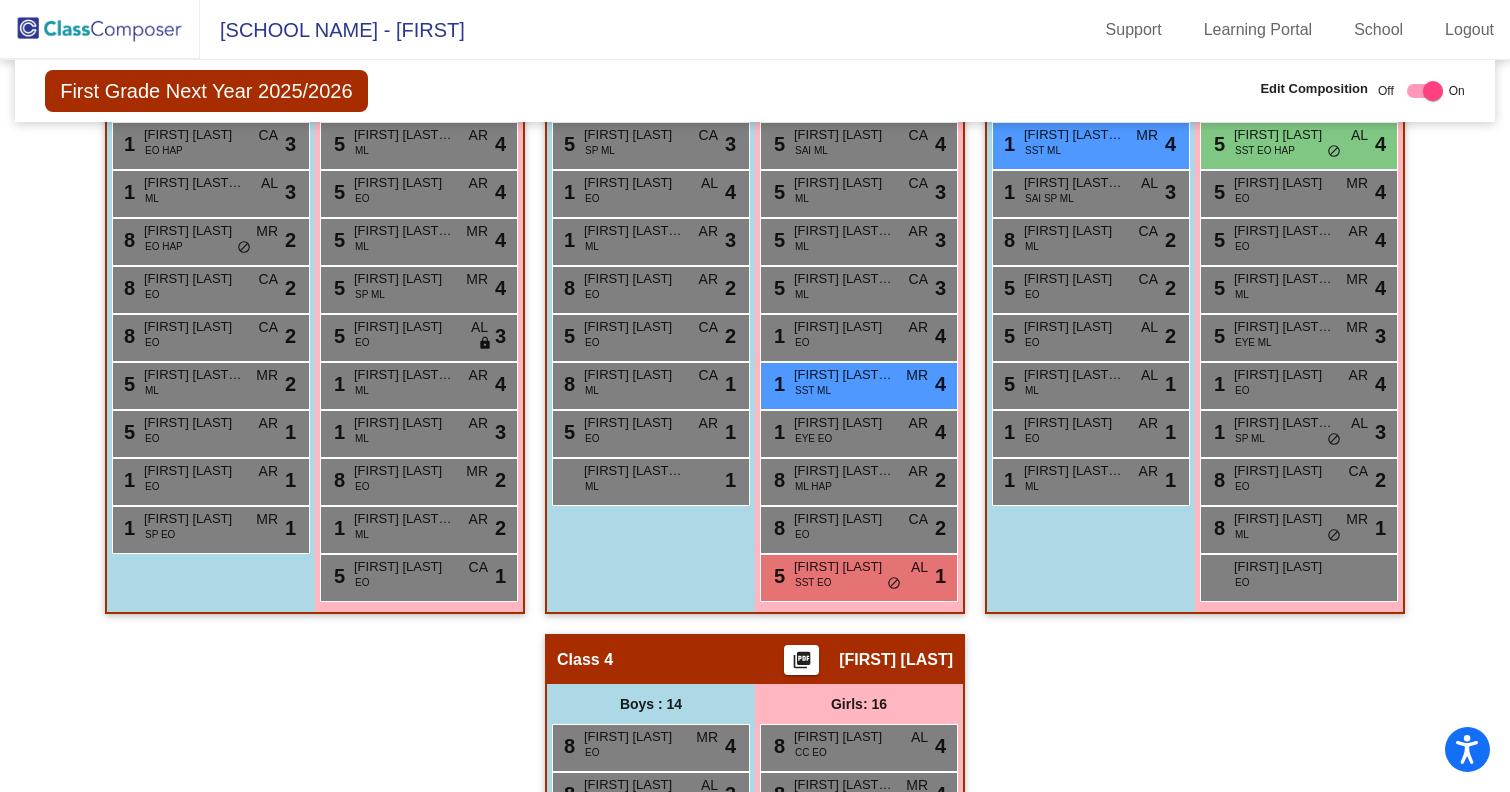 scroll, scrollTop: 796, scrollLeft: 0, axis: vertical 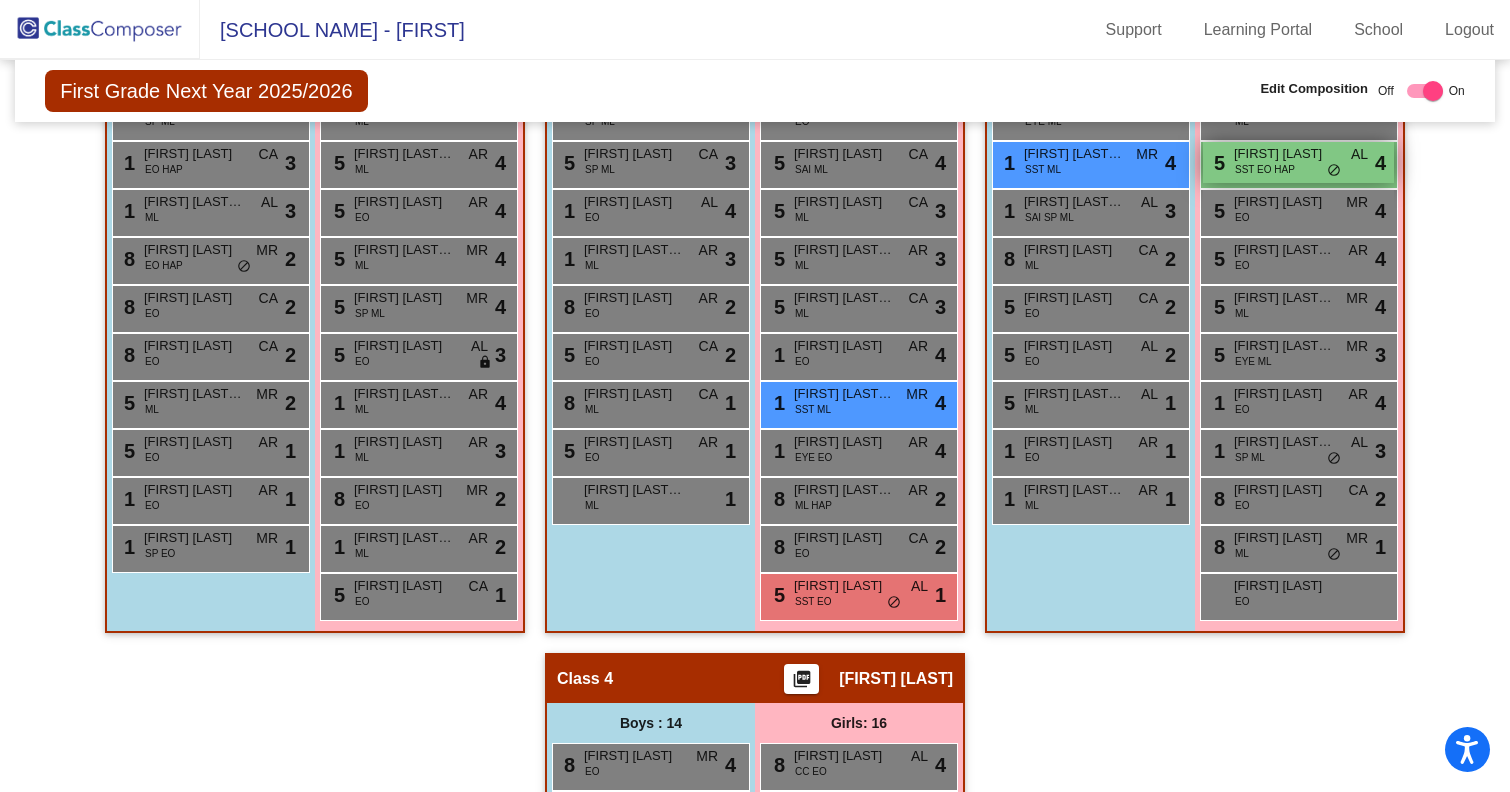click on "SST EO HAP" at bounding box center [1265, 169] 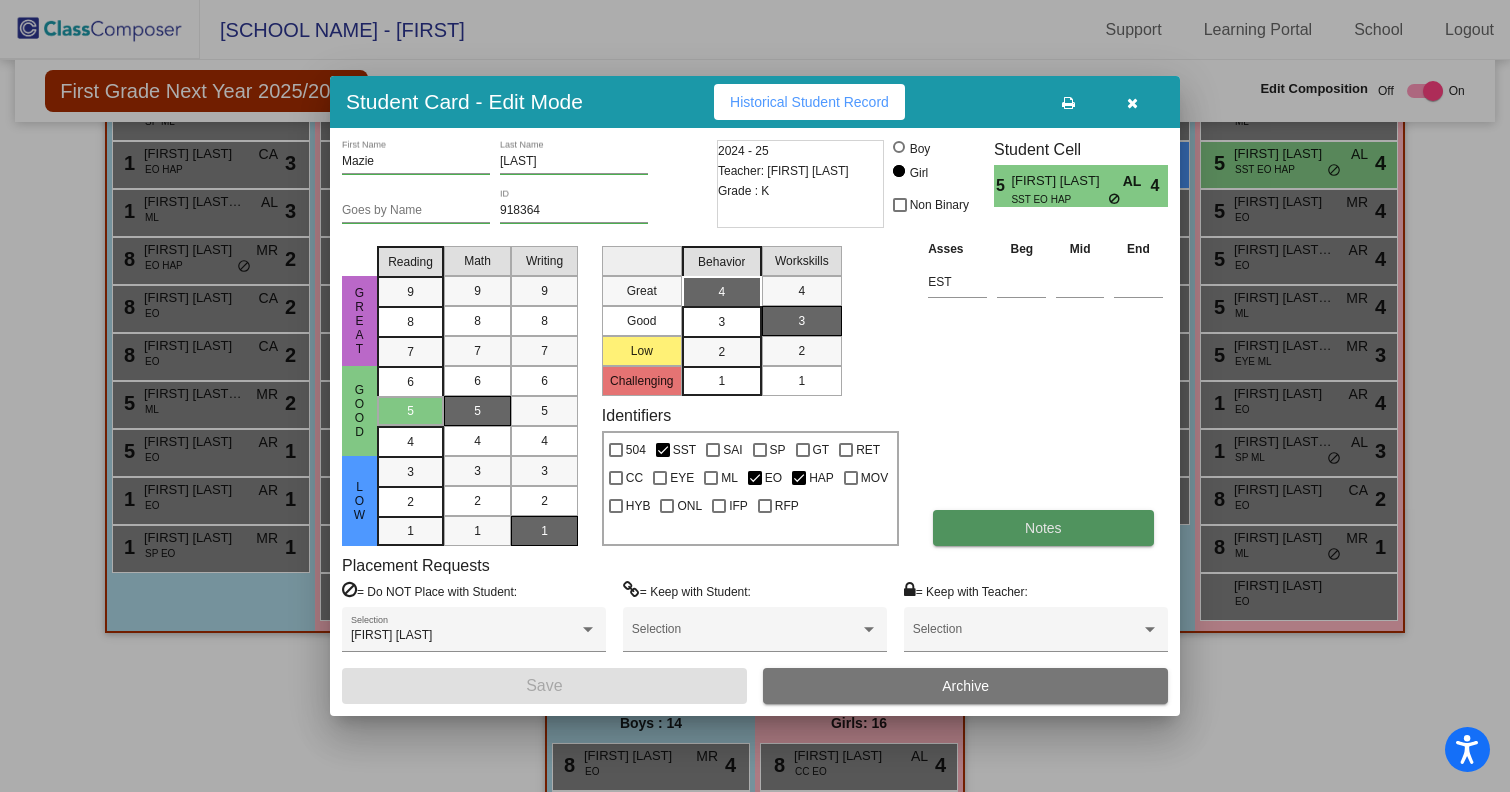 click on "Notes" at bounding box center [1043, 528] 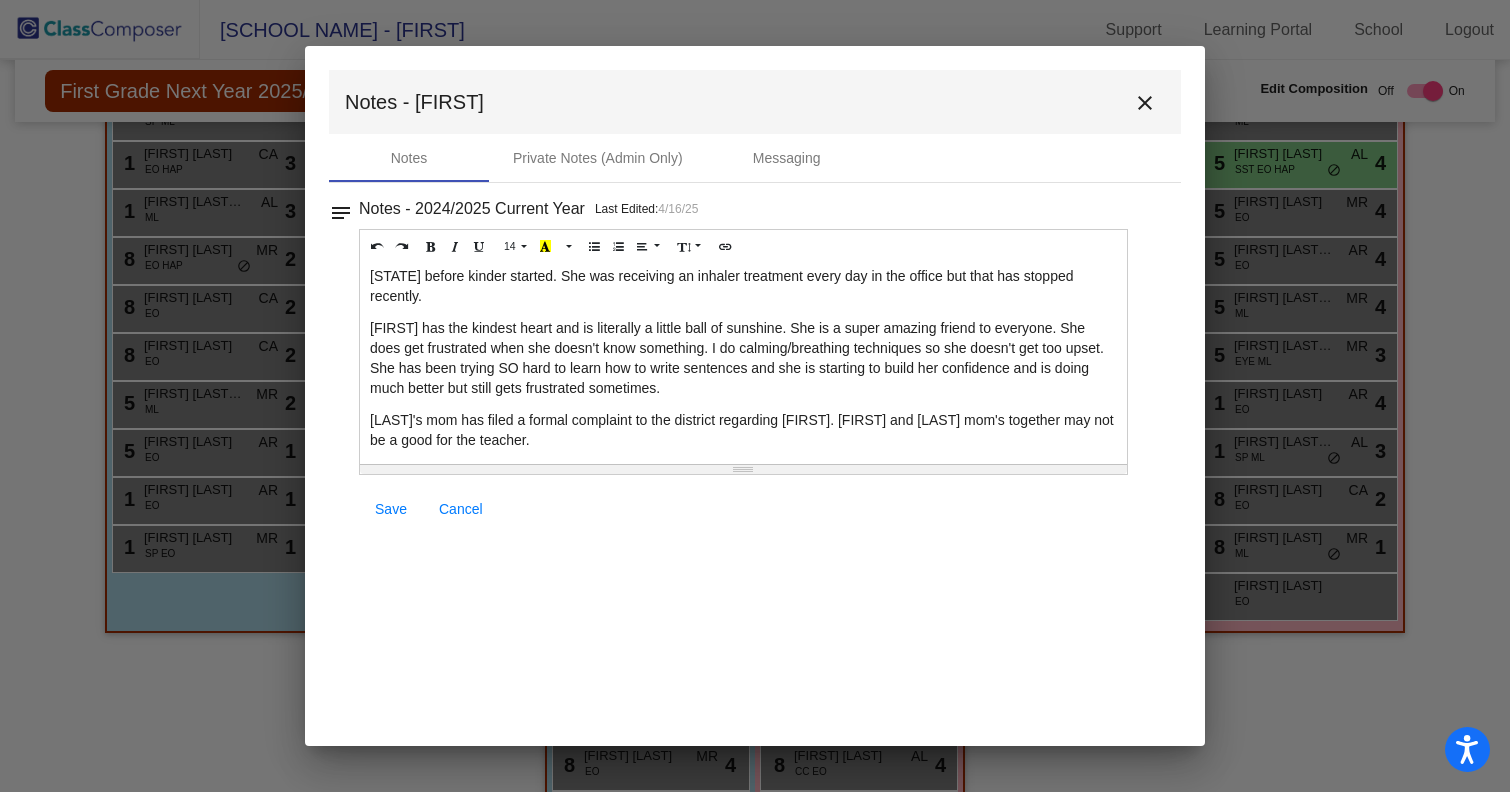 scroll, scrollTop: 108, scrollLeft: 0, axis: vertical 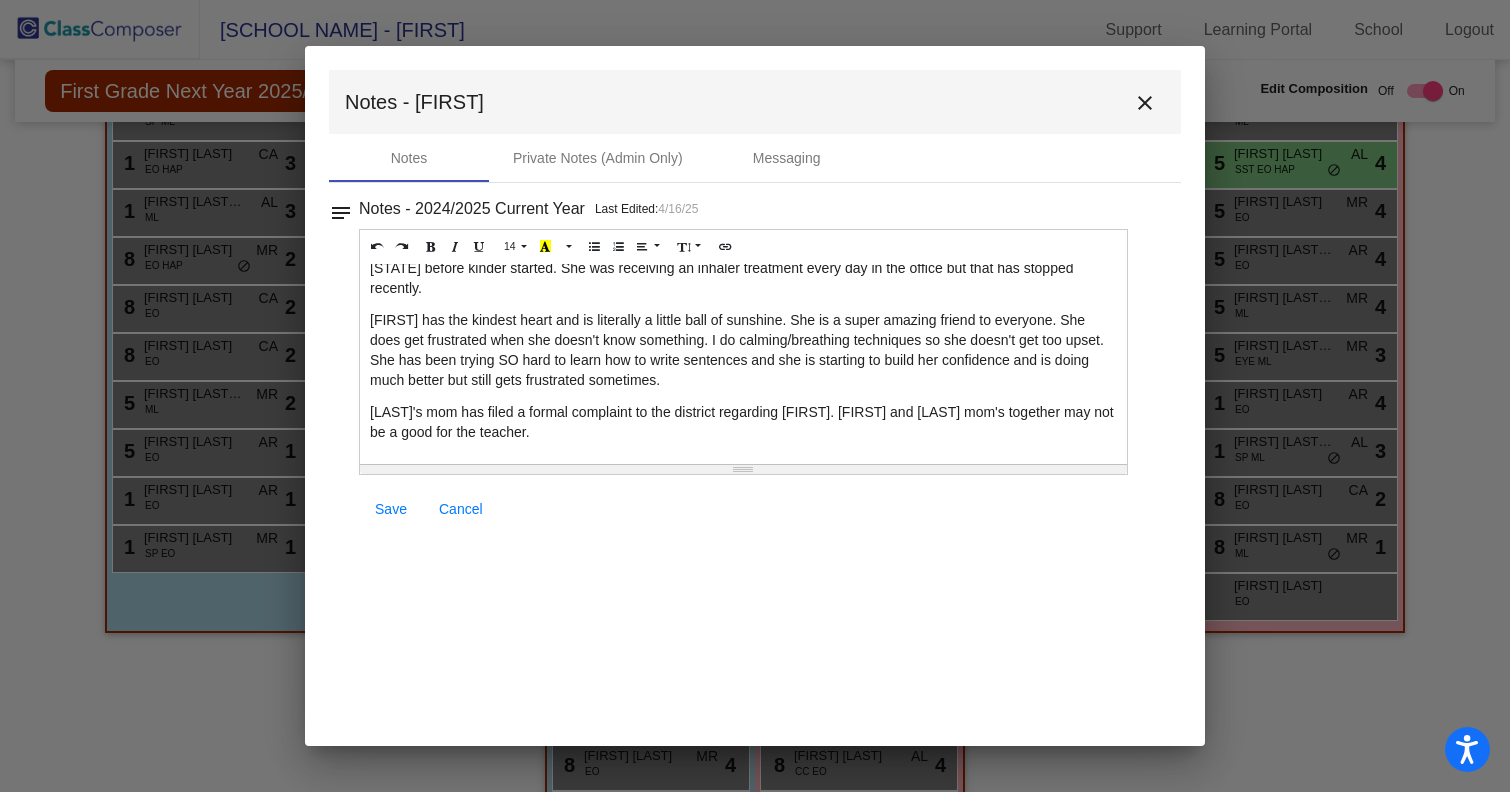 click on "Mazie's mom has filed a formal complaint to the district regarding Jaden. Logan and Mazie mom's together may not be a good for the teacher." at bounding box center (743, 422) 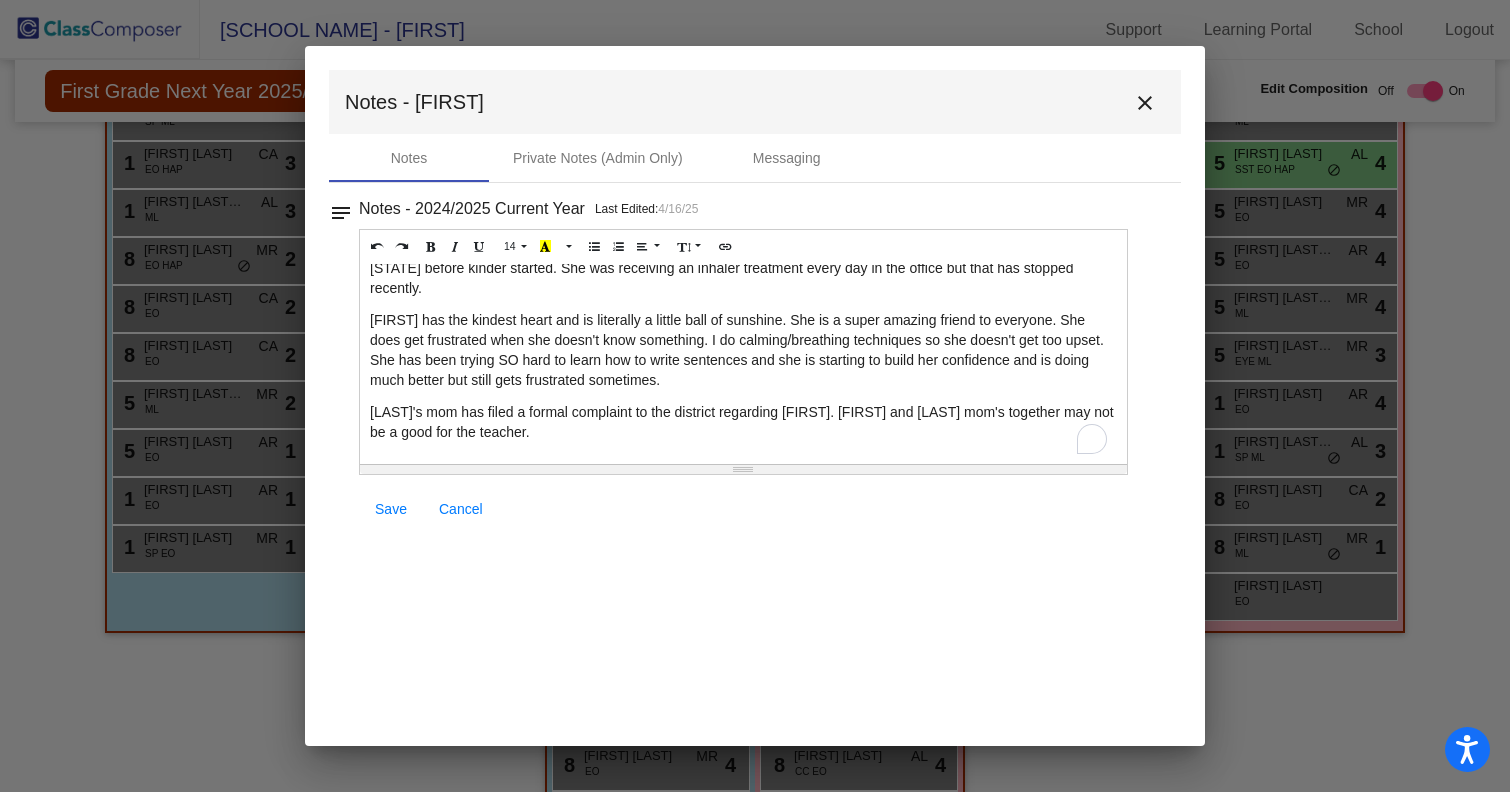 scroll, scrollTop: 108, scrollLeft: 0, axis: vertical 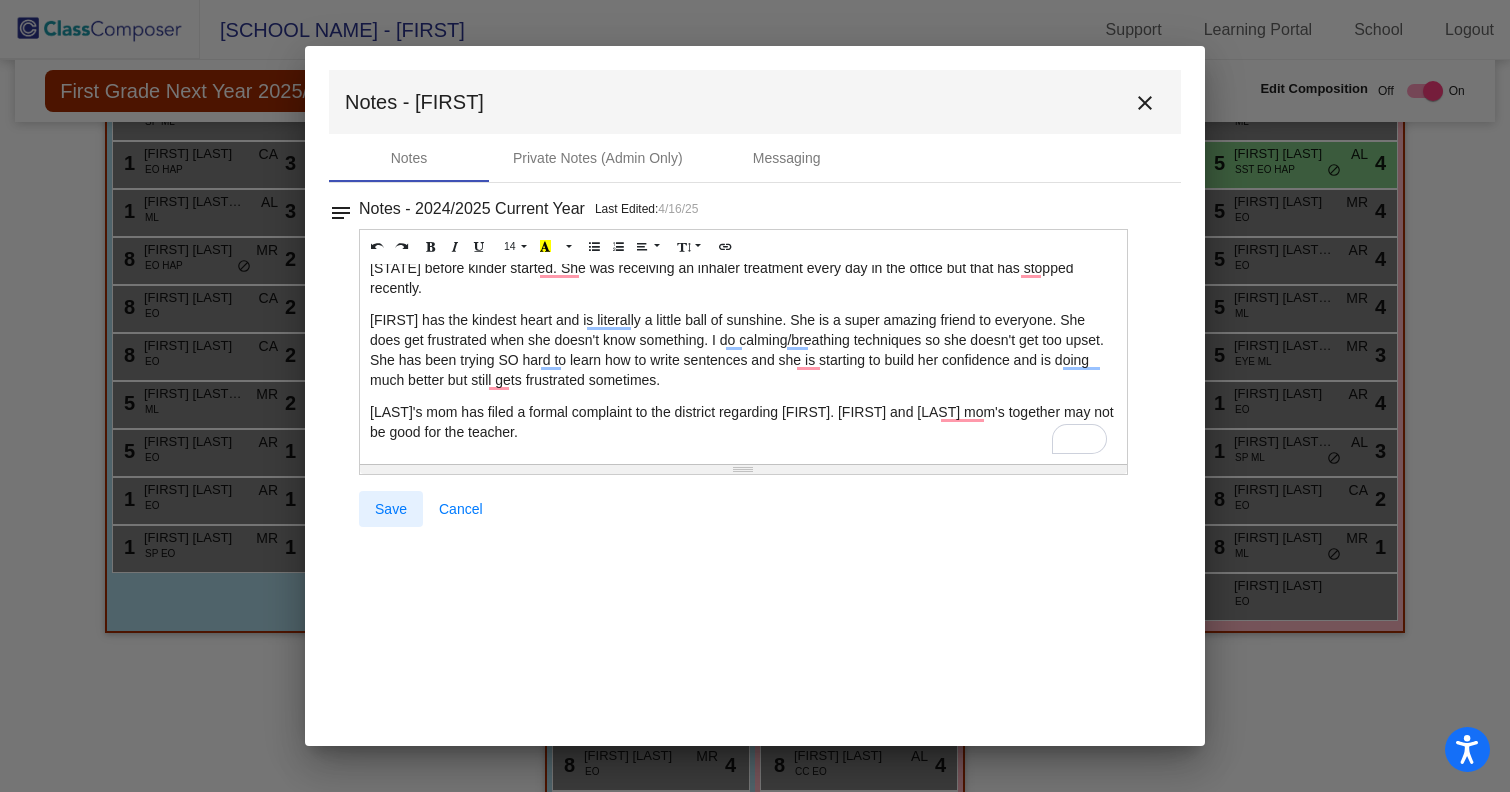 click on "Save" at bounding box center [391, 509] 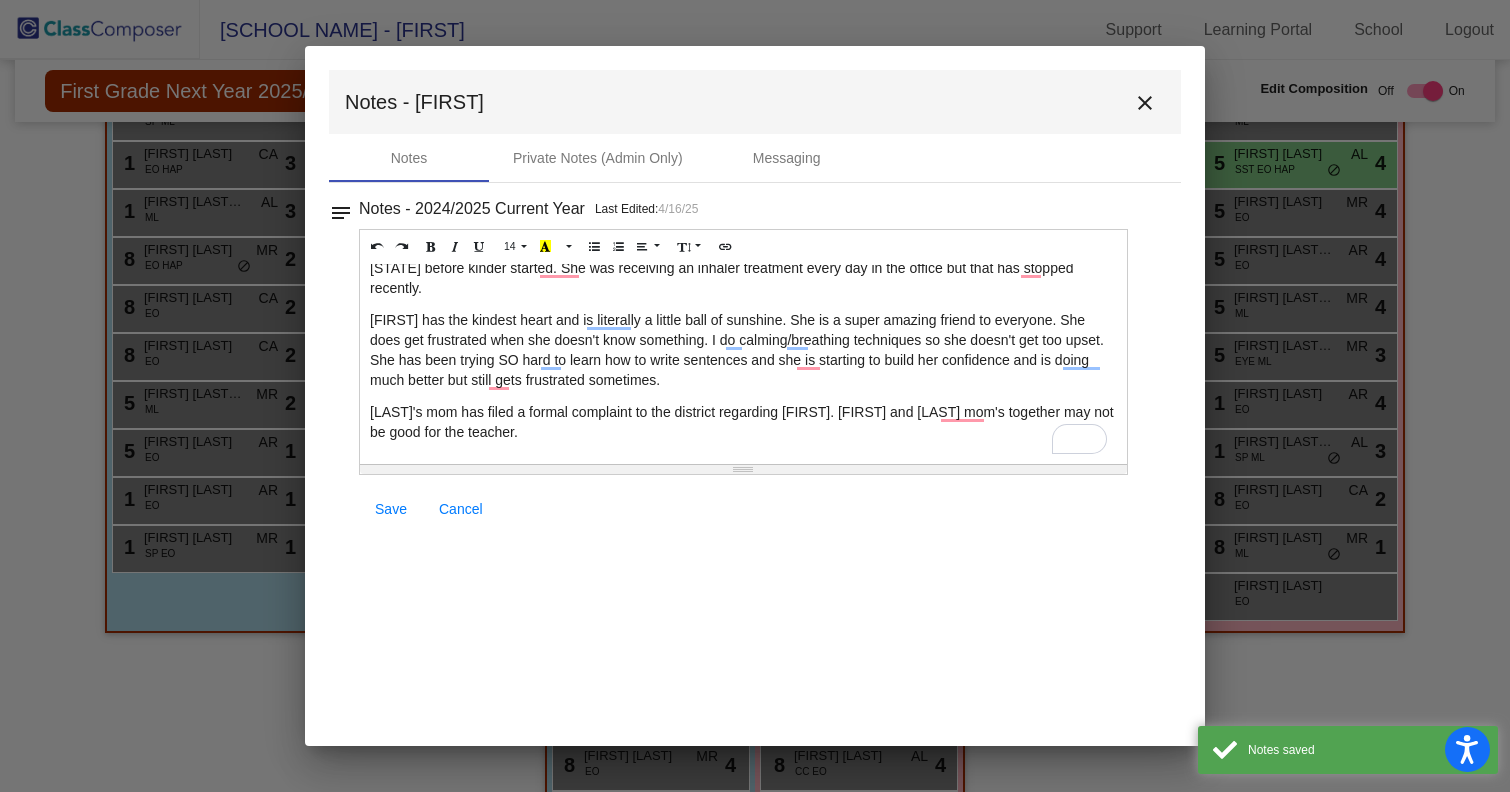 click on "Save" at bounding box center [391, 509] 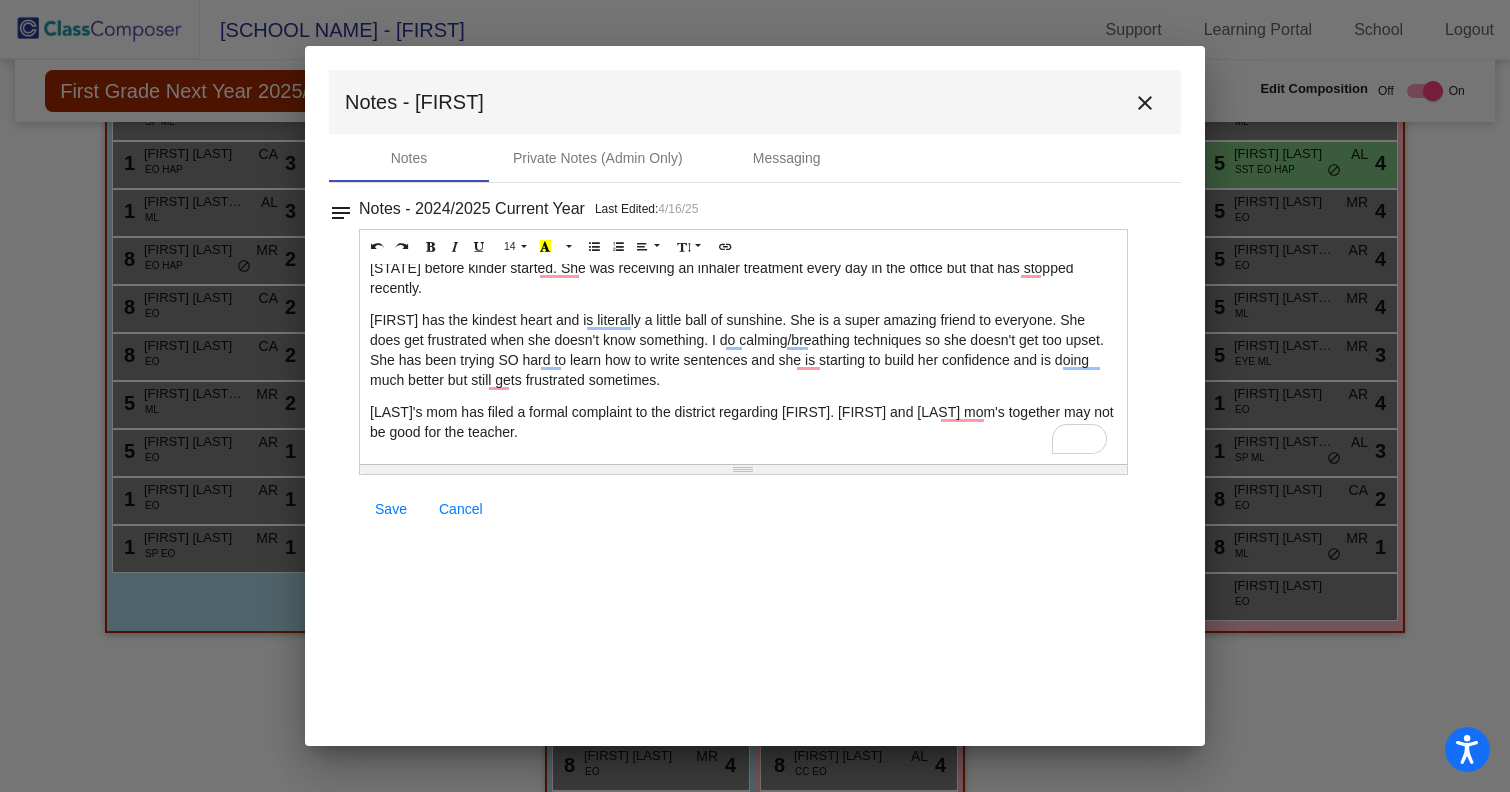 click on "close" at bounding box center [1145, 103] 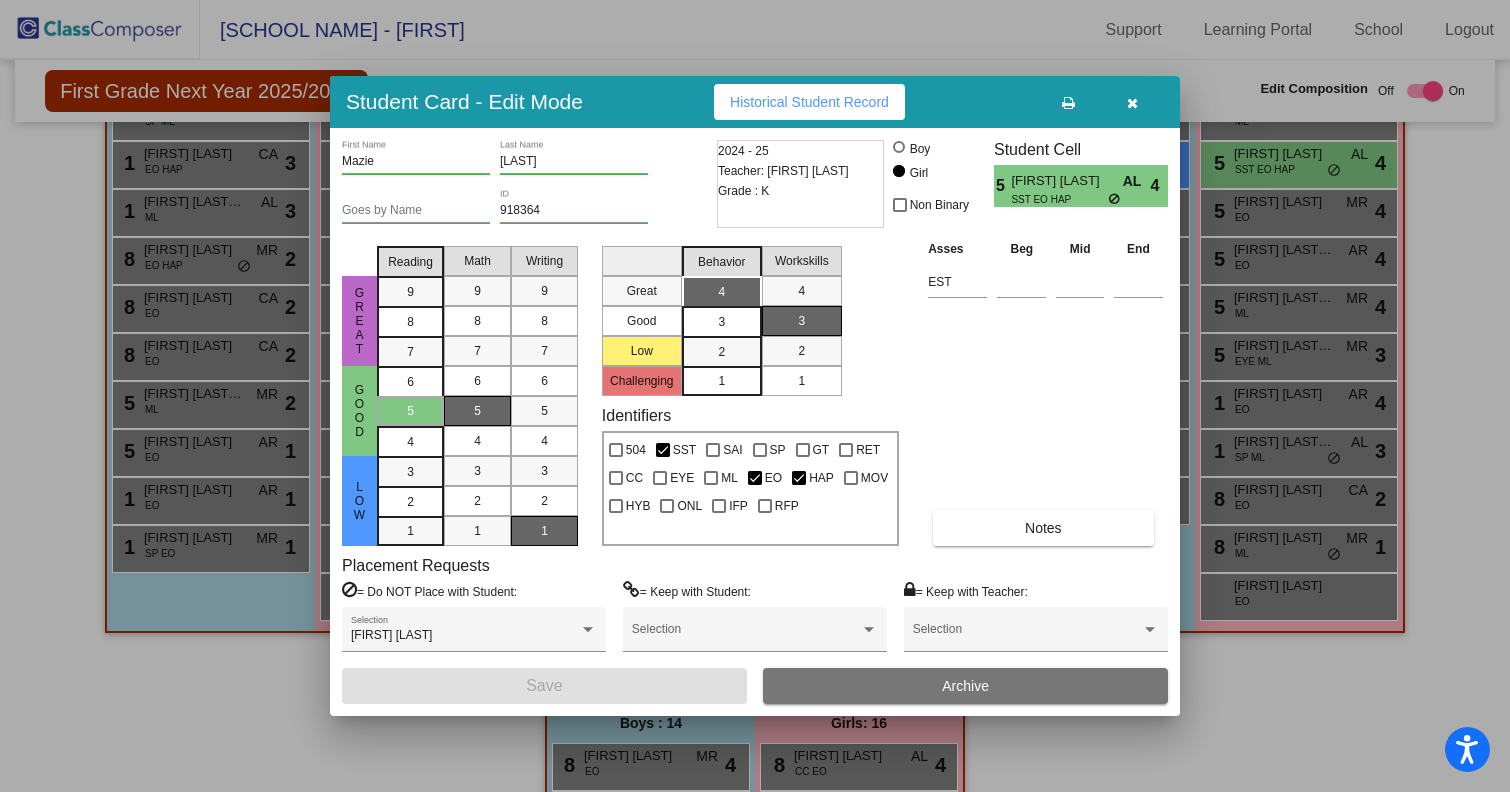 click at bounding box center [1132, 103] 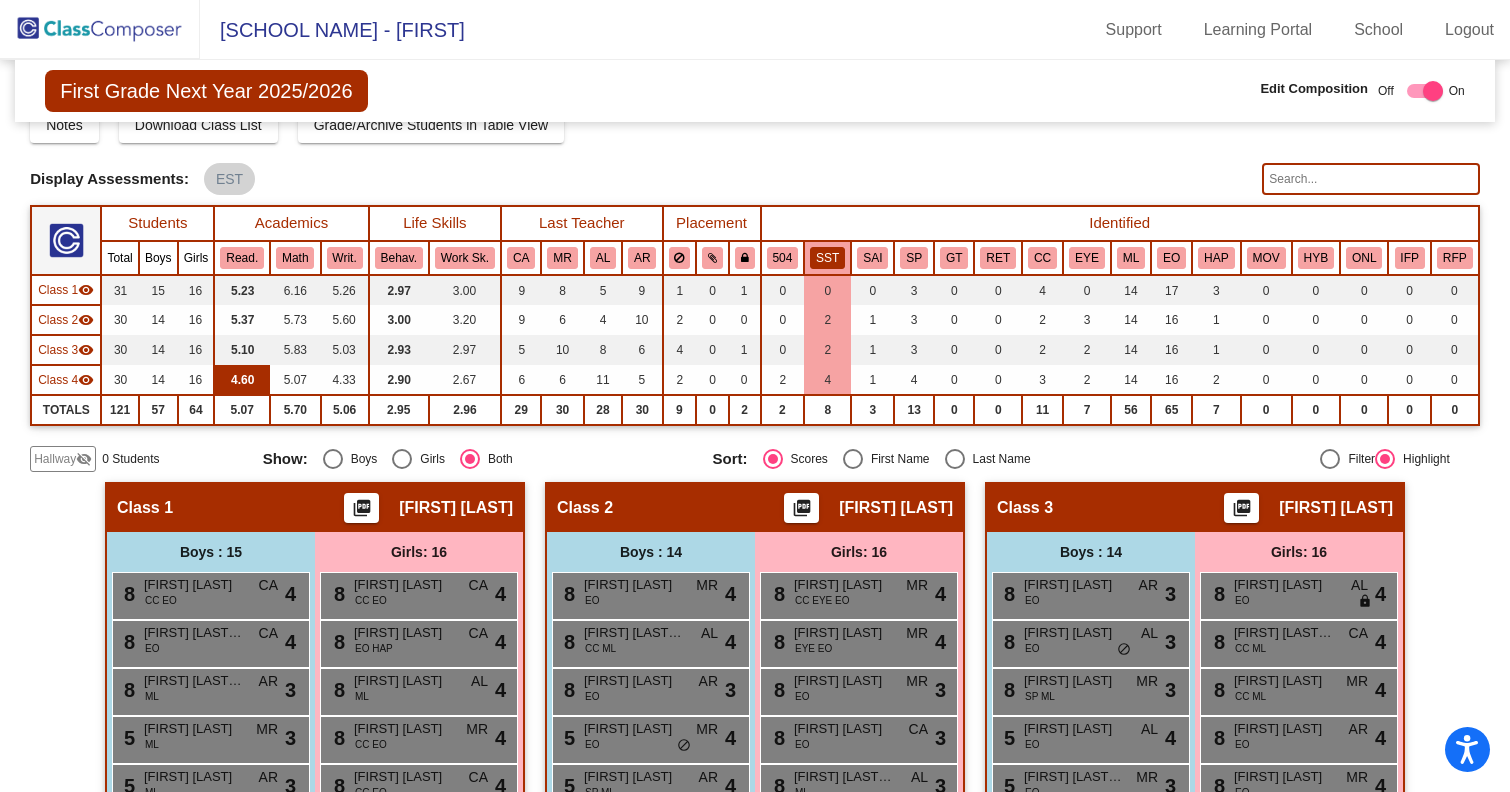 scroll, scrollTop: 78, scrollLeft: 0, axis: vertical 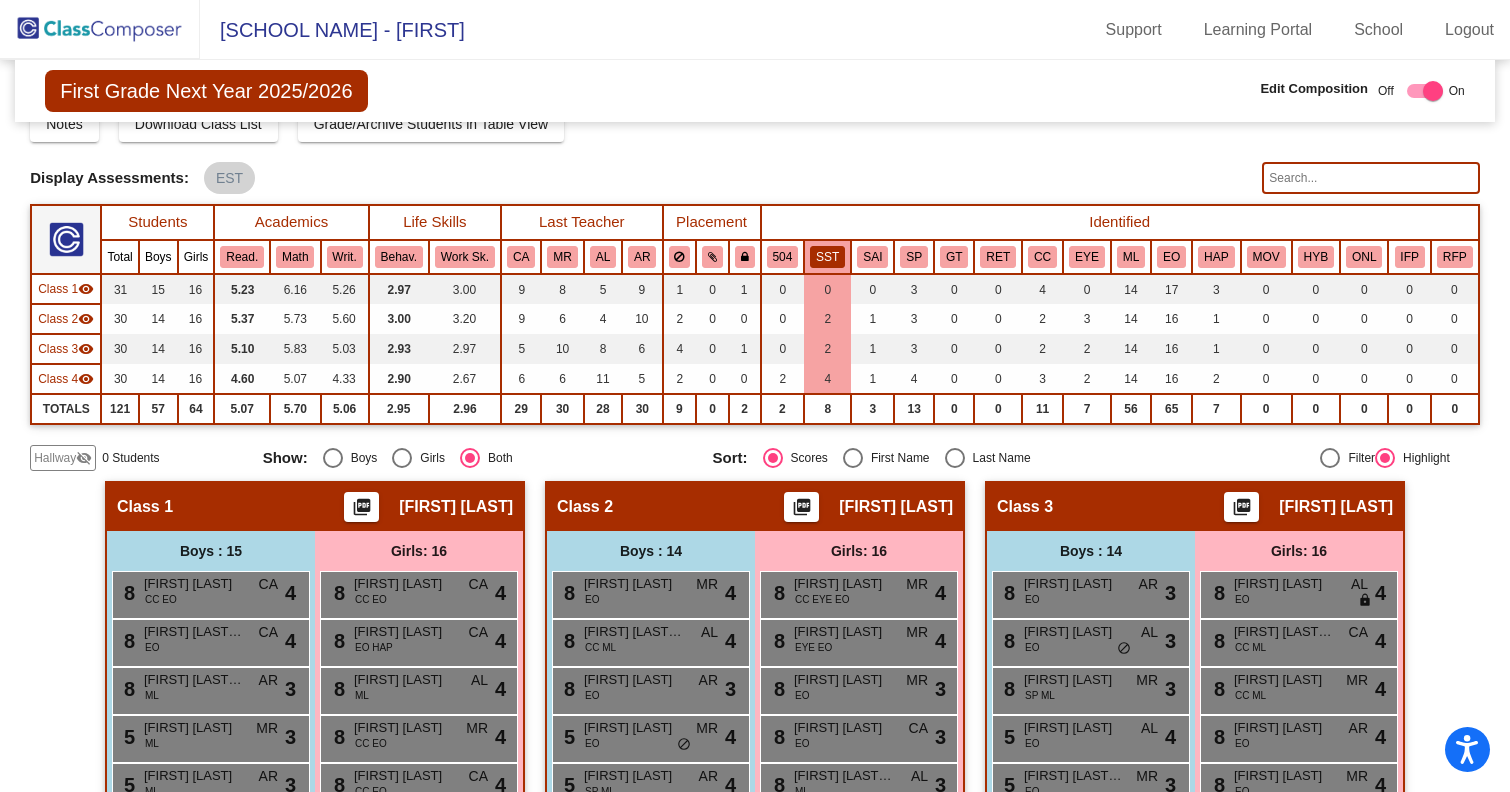 click on "SST" 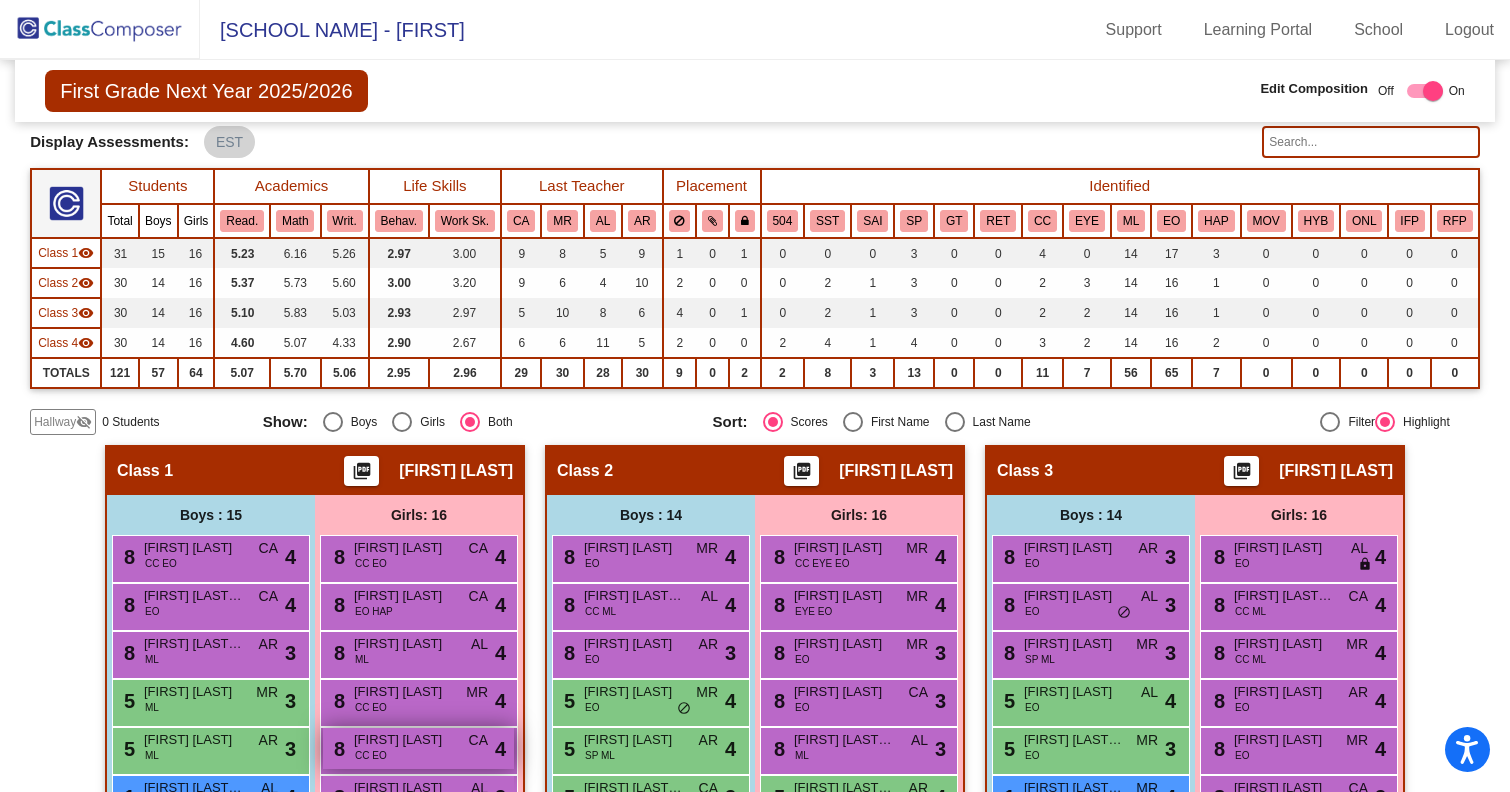 scroll, scrollTop: 92, scrollLeft: 0, axis: vertical 